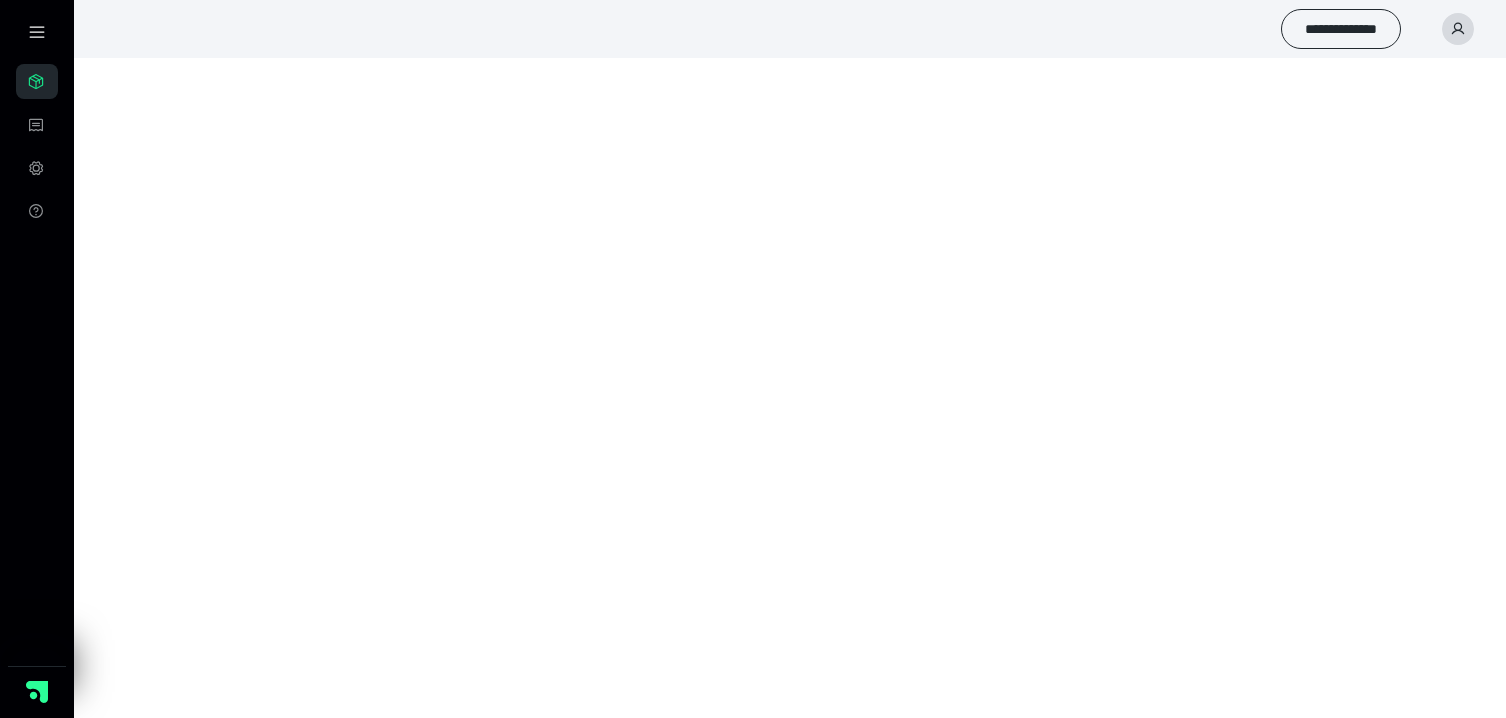 scroll, scrollTop: 0, scrollLeft: 0, axis: both 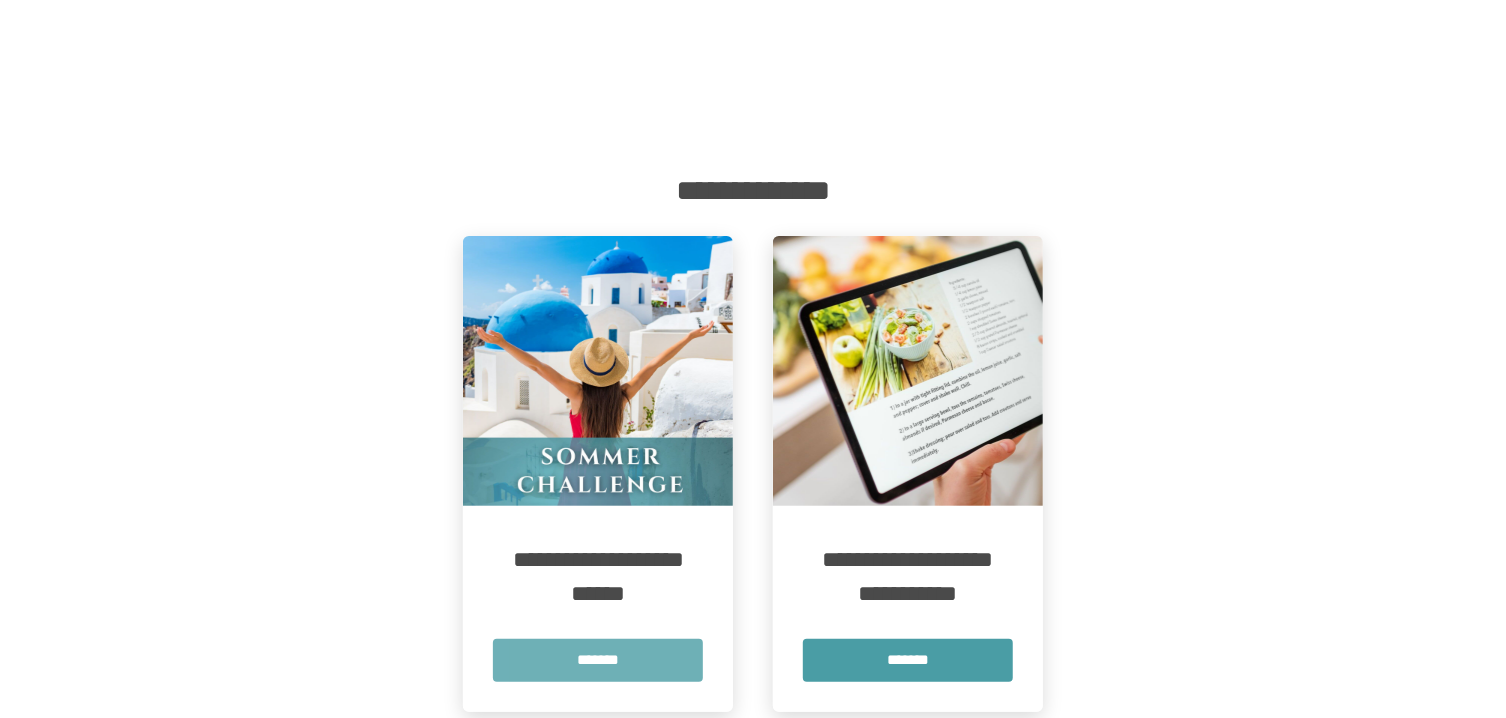 click on "*******" at bounding box center (598, 660) 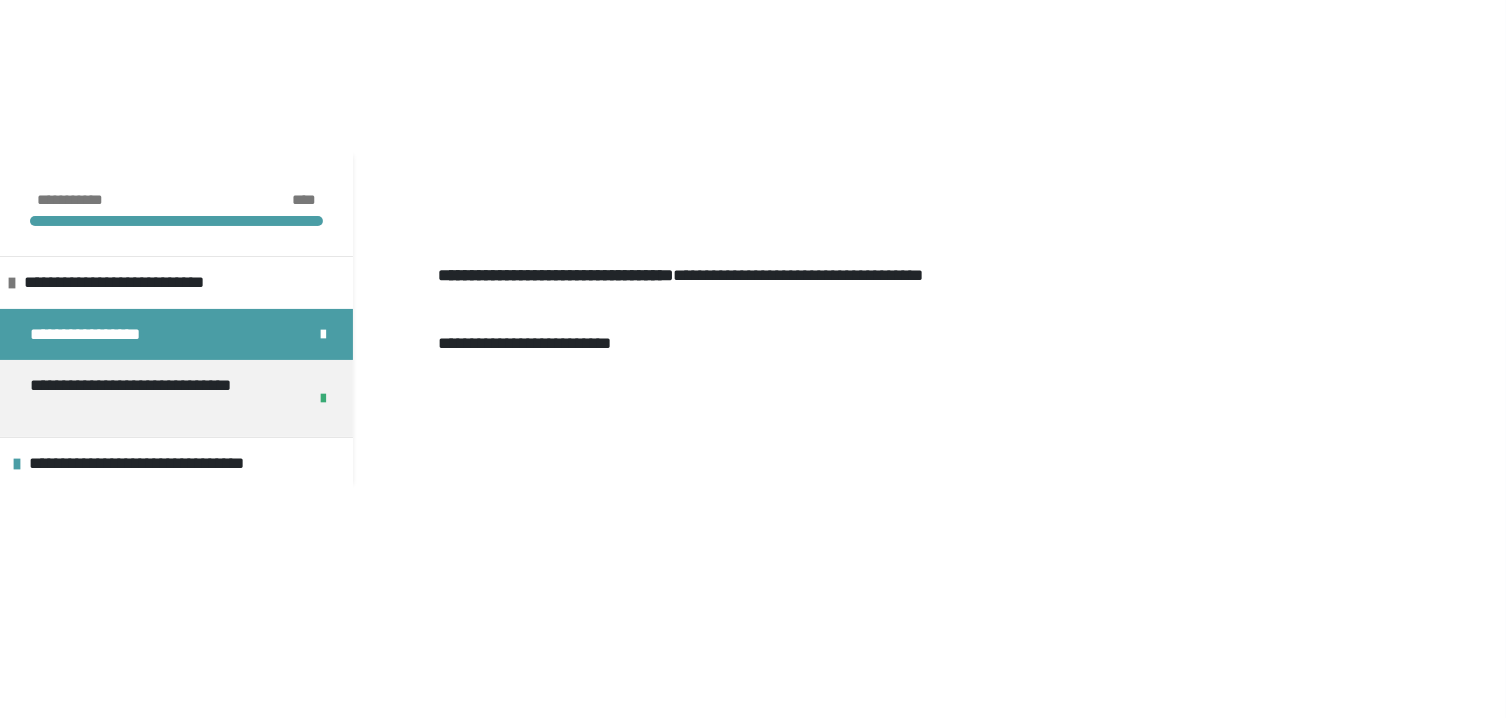 scroll, scrollTop: 134, scrollLeft: 0, axis: vertical 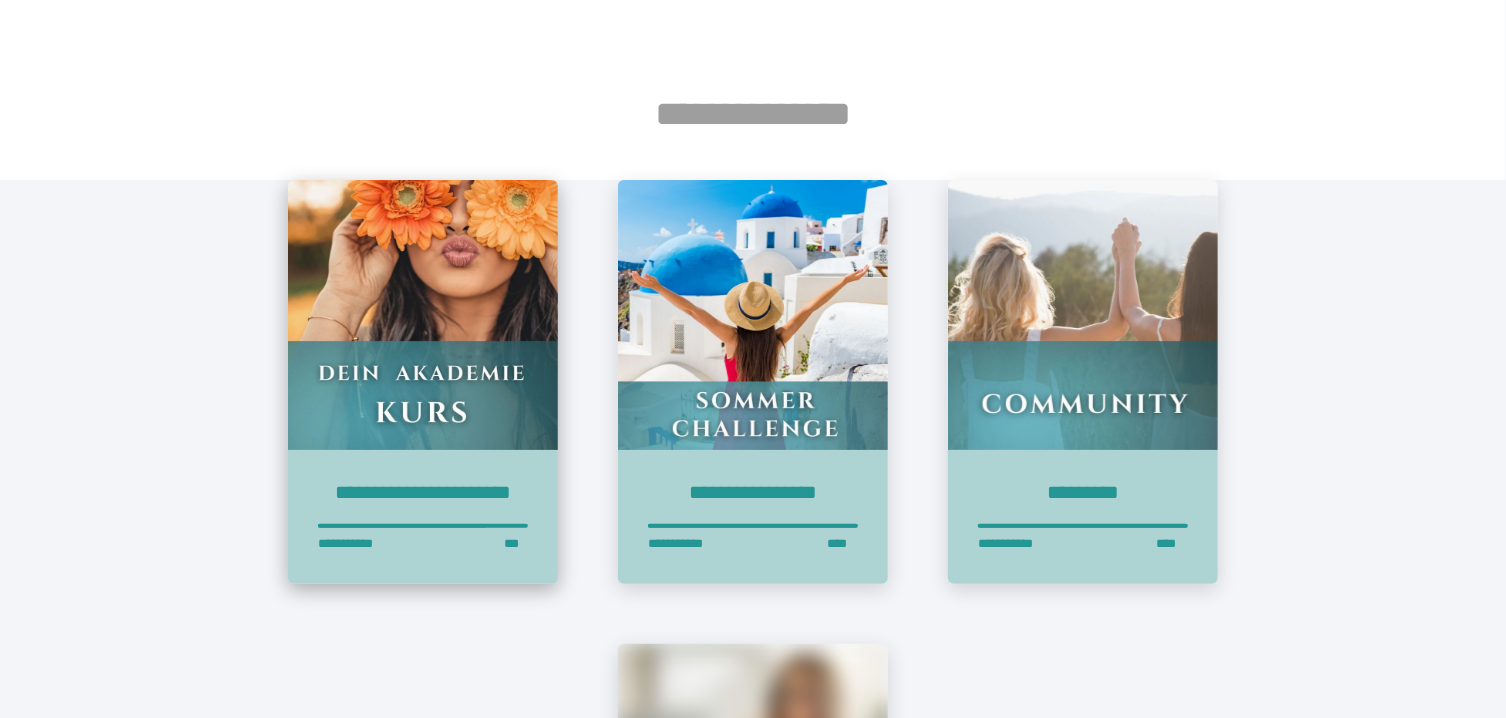 click at bounding box center [423, 315] 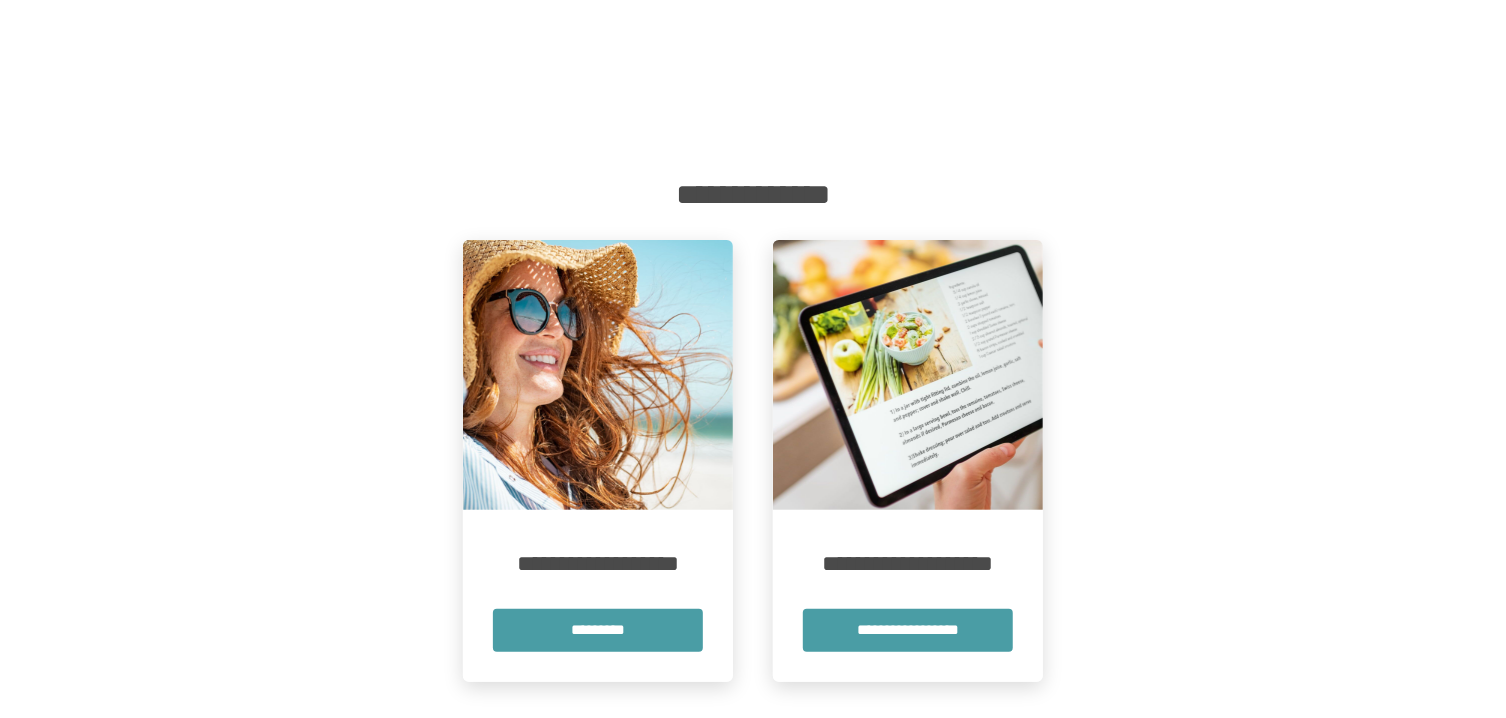 click at bounding box center [598, 375] 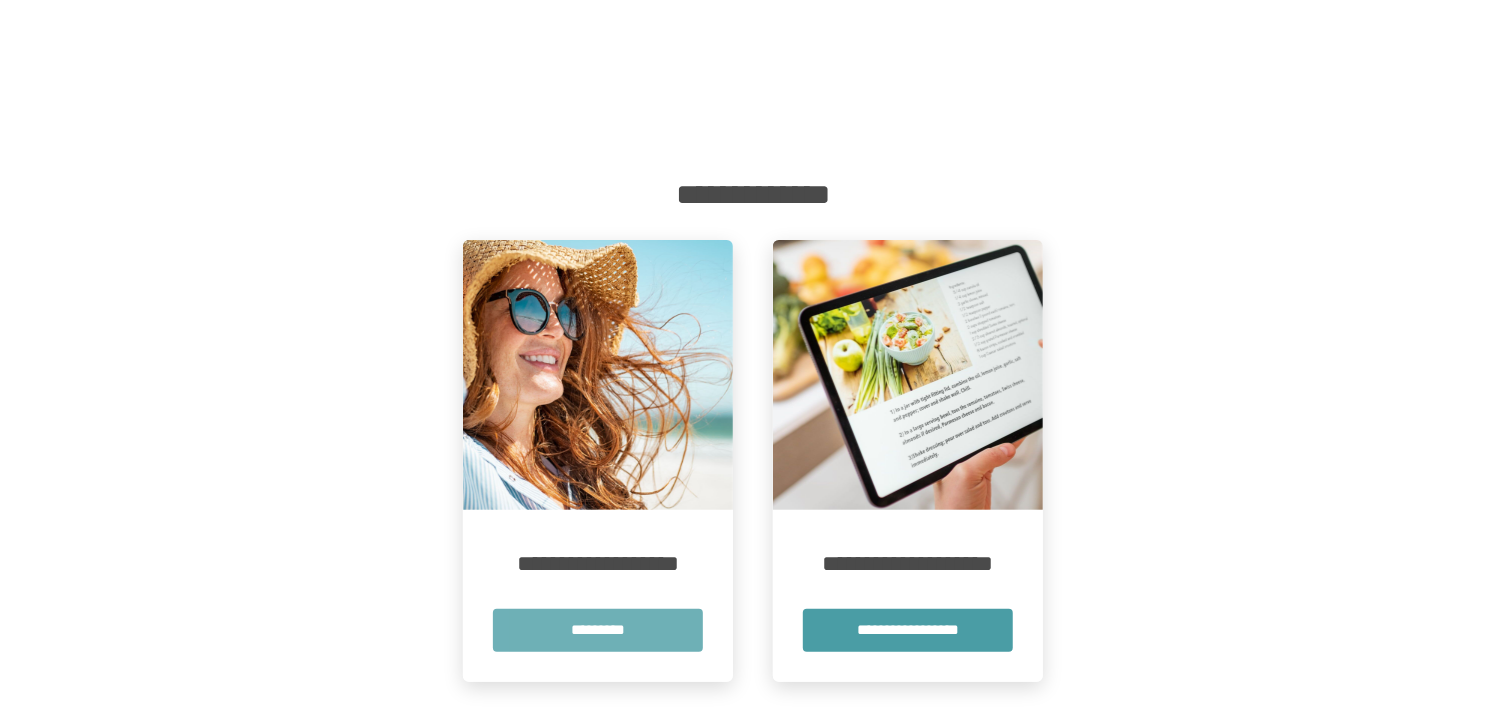 click on "*********" at bounding box center (598, 630) 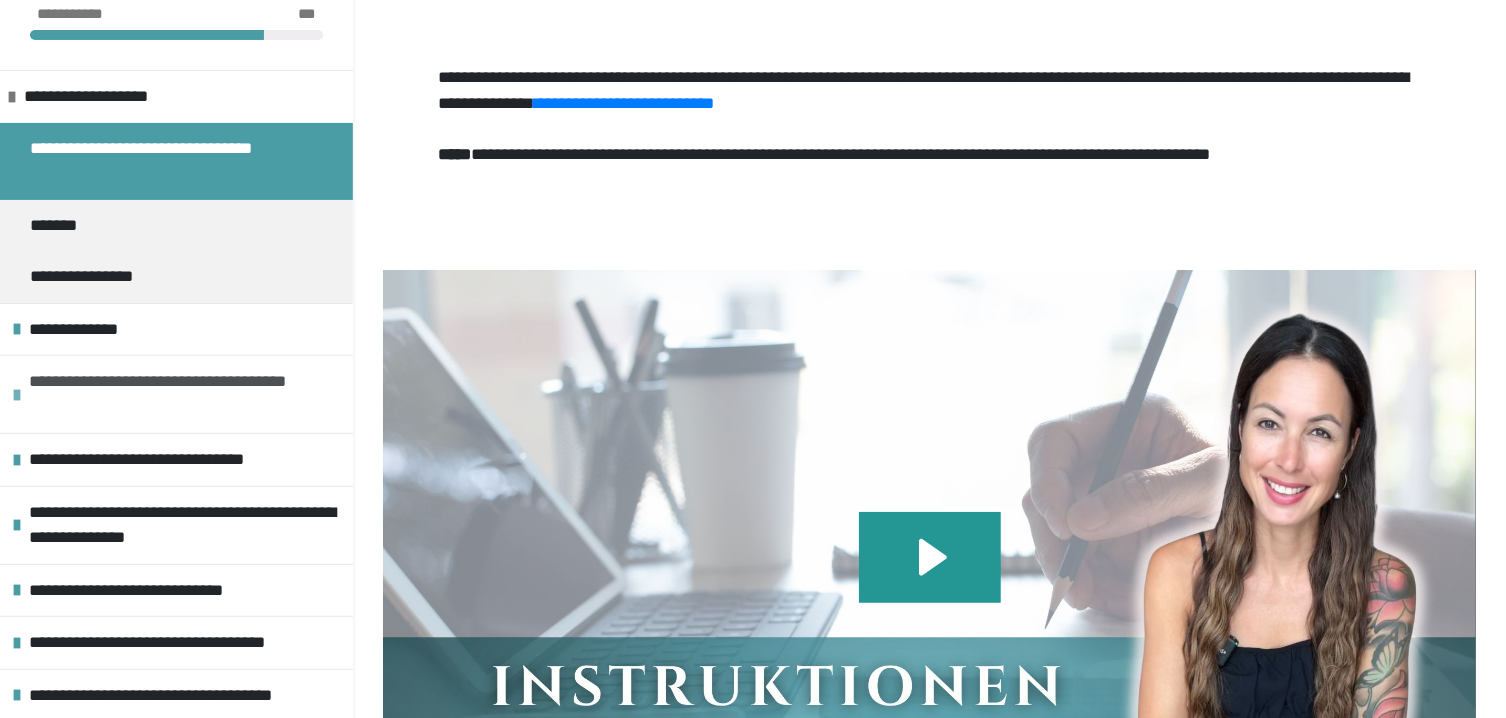 scroll, scrollTop: 187, scrollLeft: 0, axis: vertical 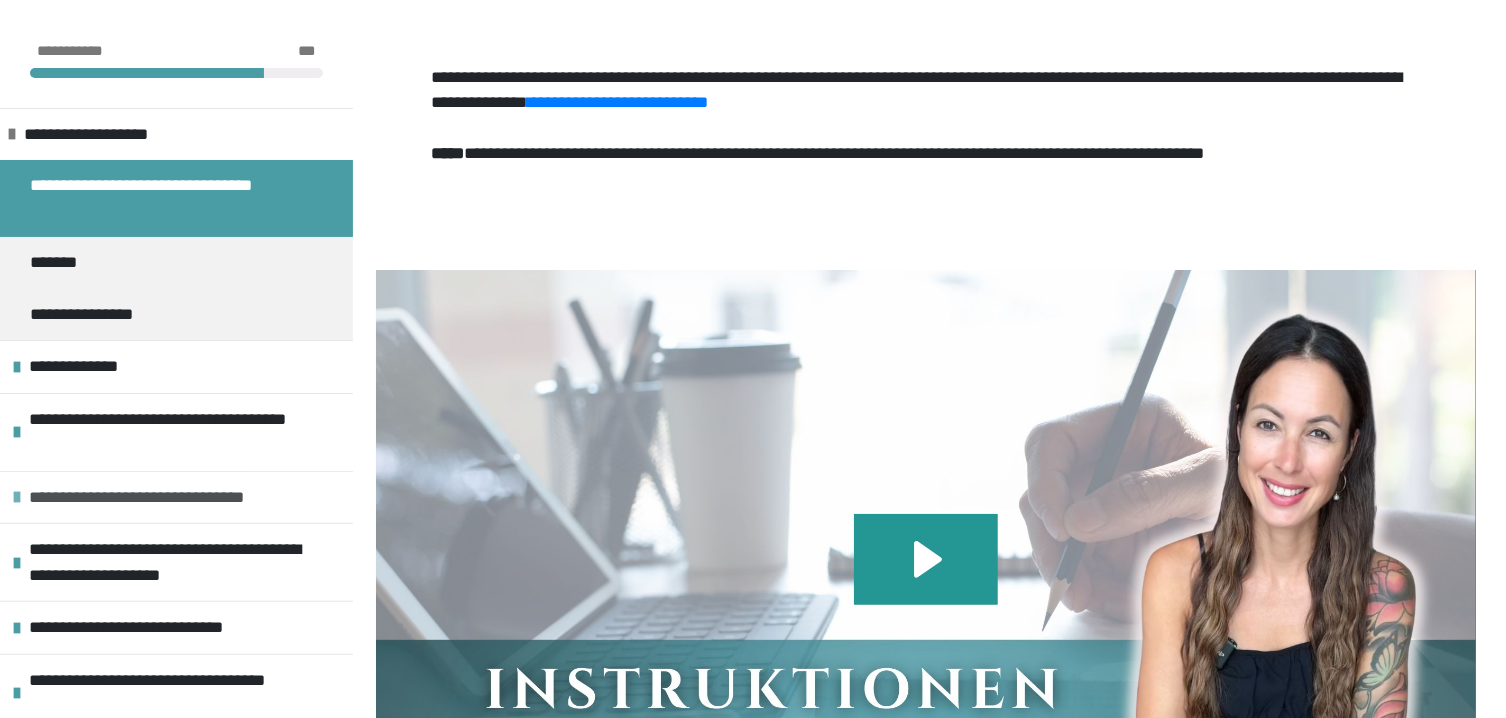 click on "**********" at bounding box center (173, 498) 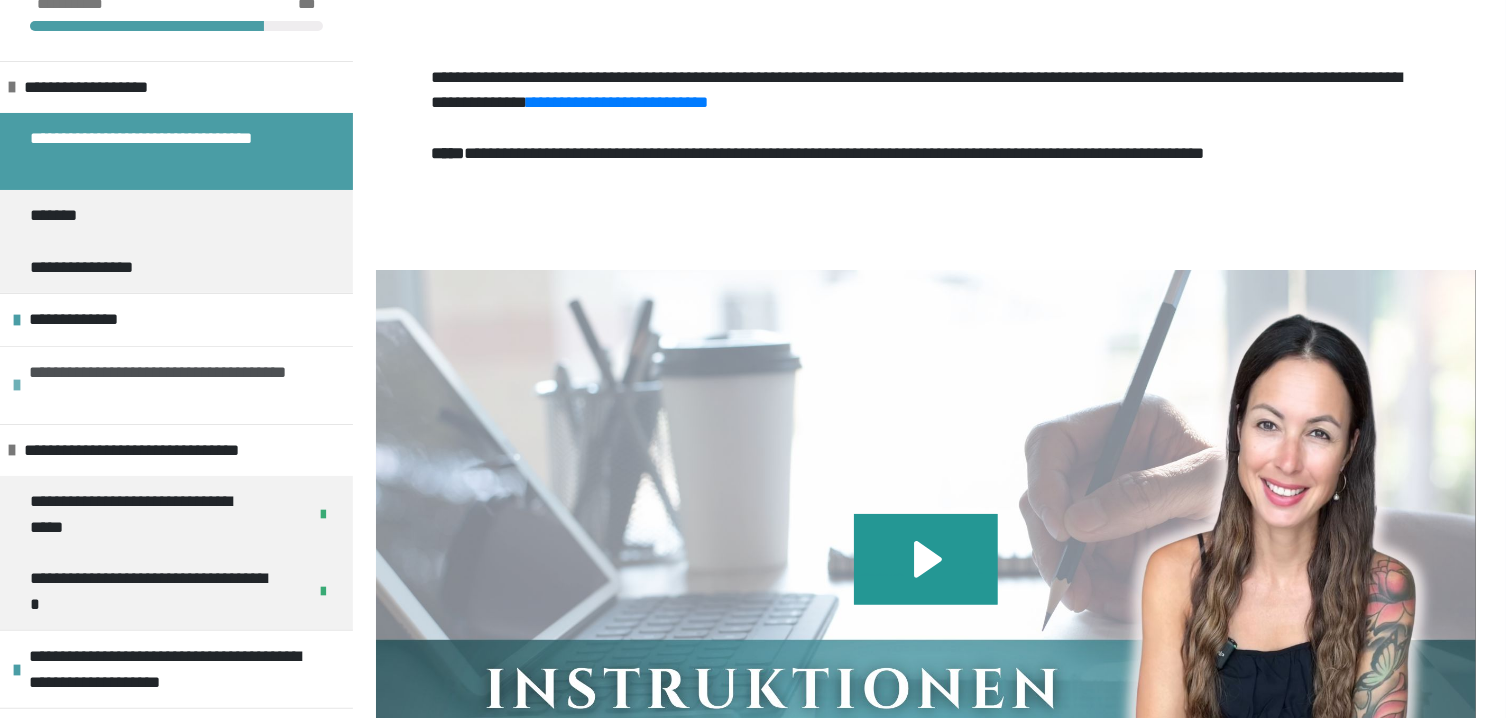 scroll, scrollTop: 70, scrollLeft: 0, axis: vertical 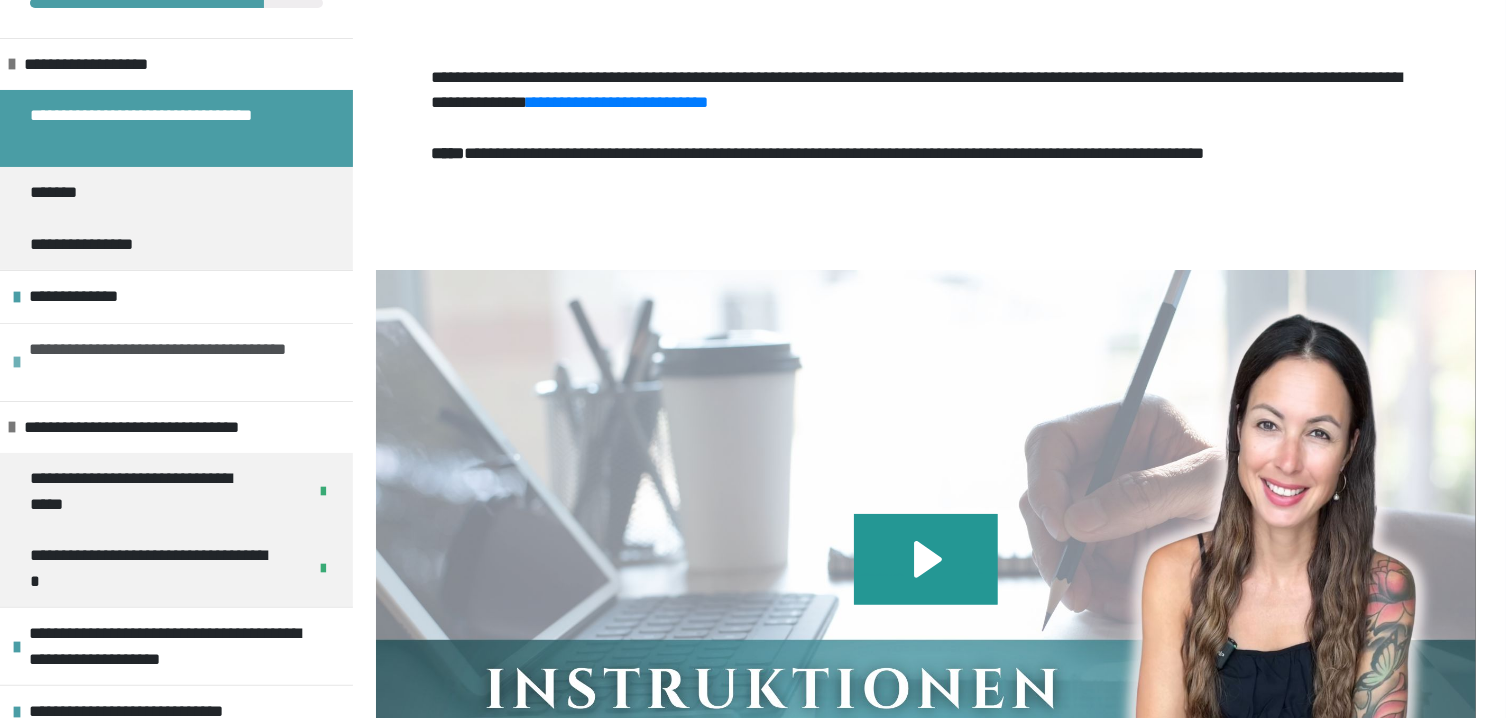 click on "**********" at bounding box center (176, 362) 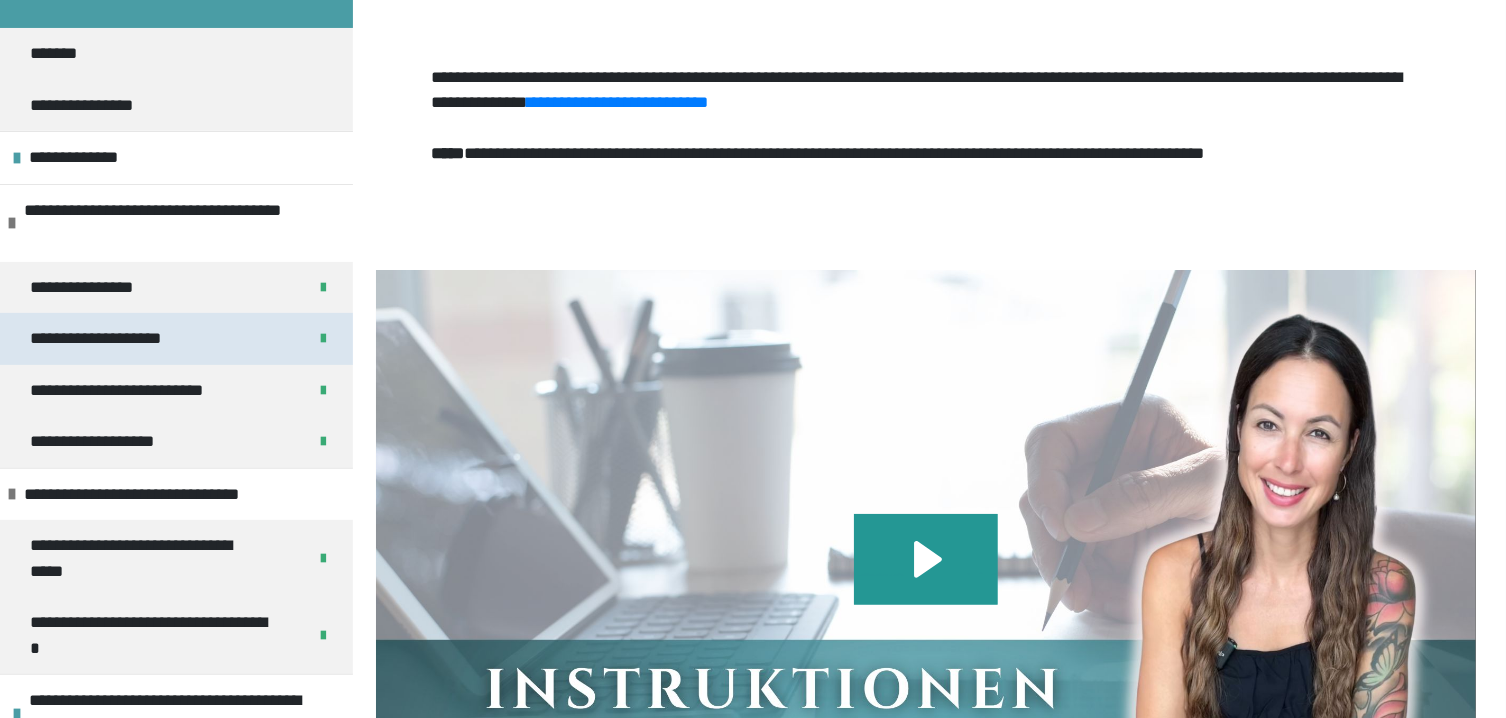scroll, scrollTop: 235, scrollLeft: 0, axis: vertical 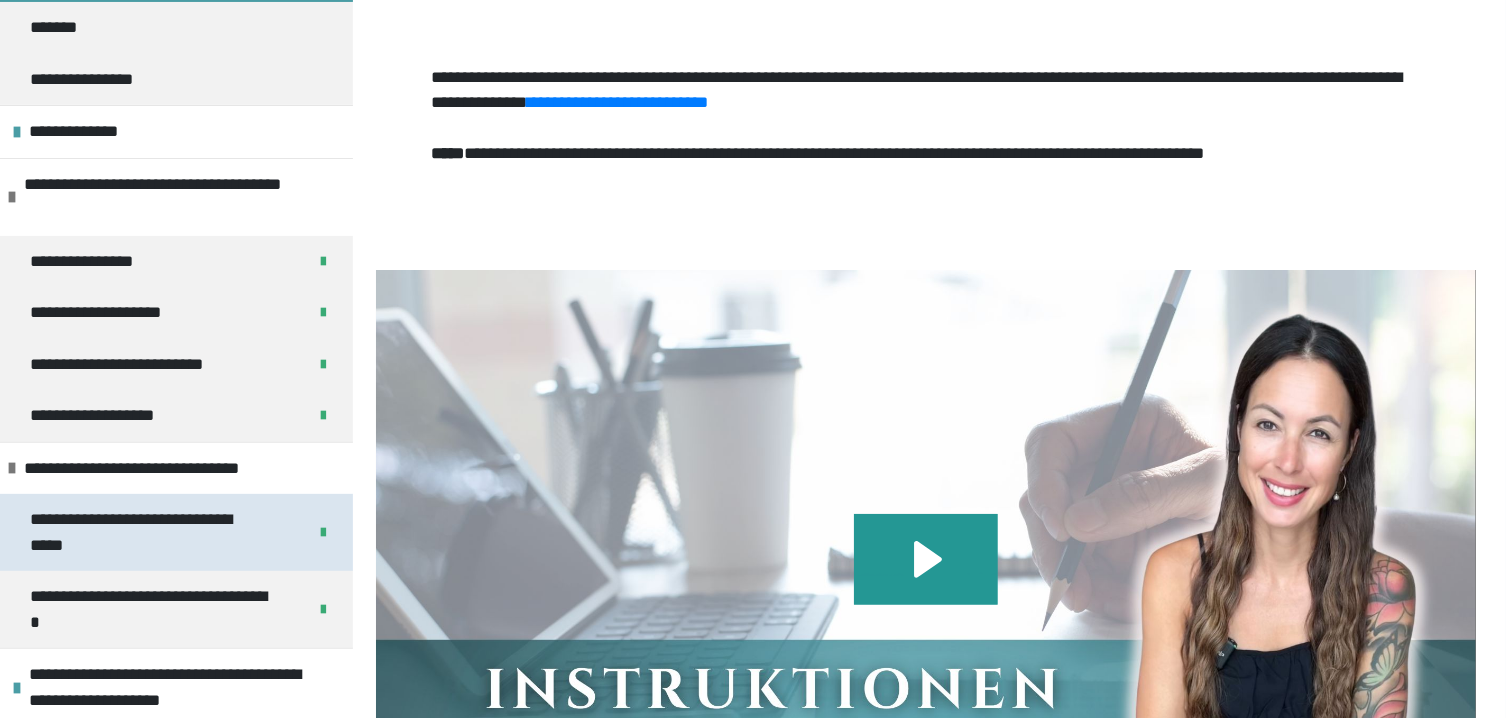 click on "**********" at bounding box center (151, 532) 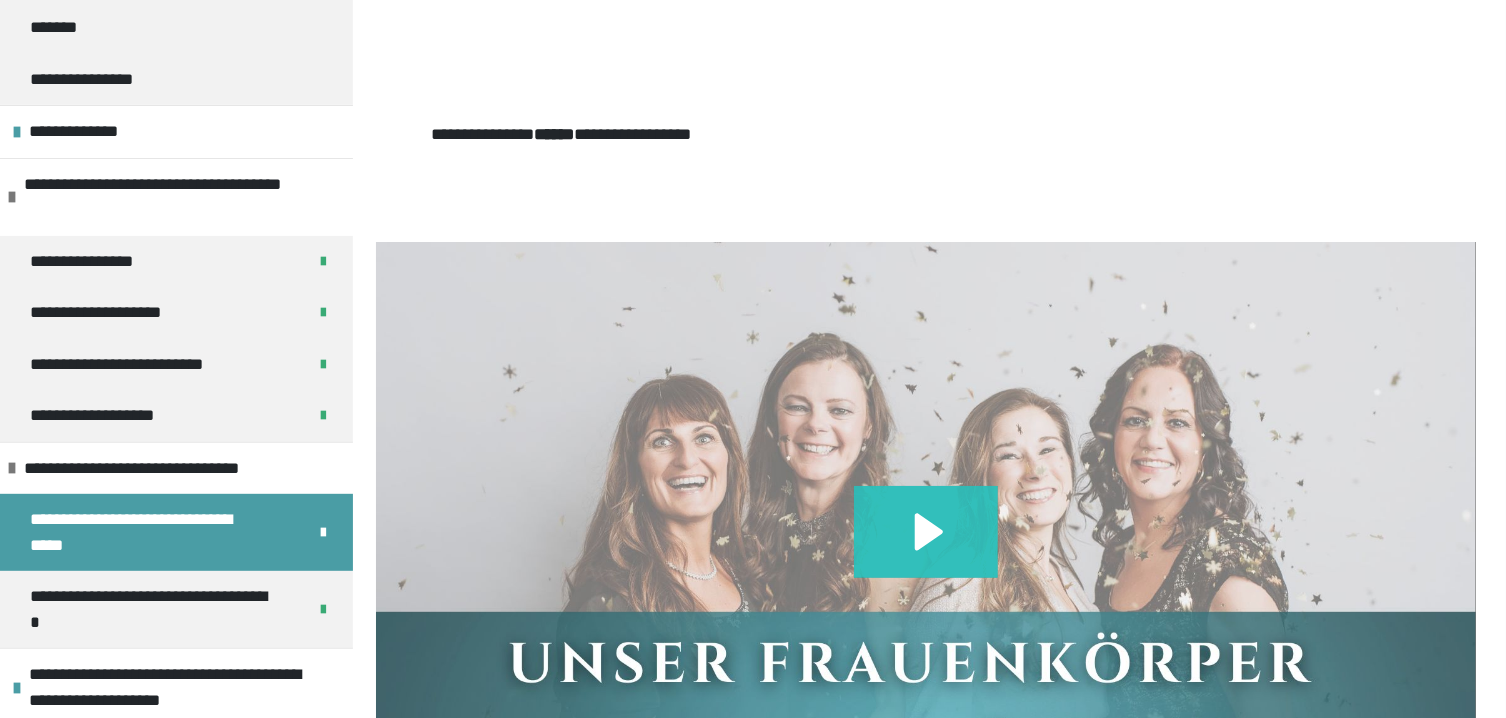 click 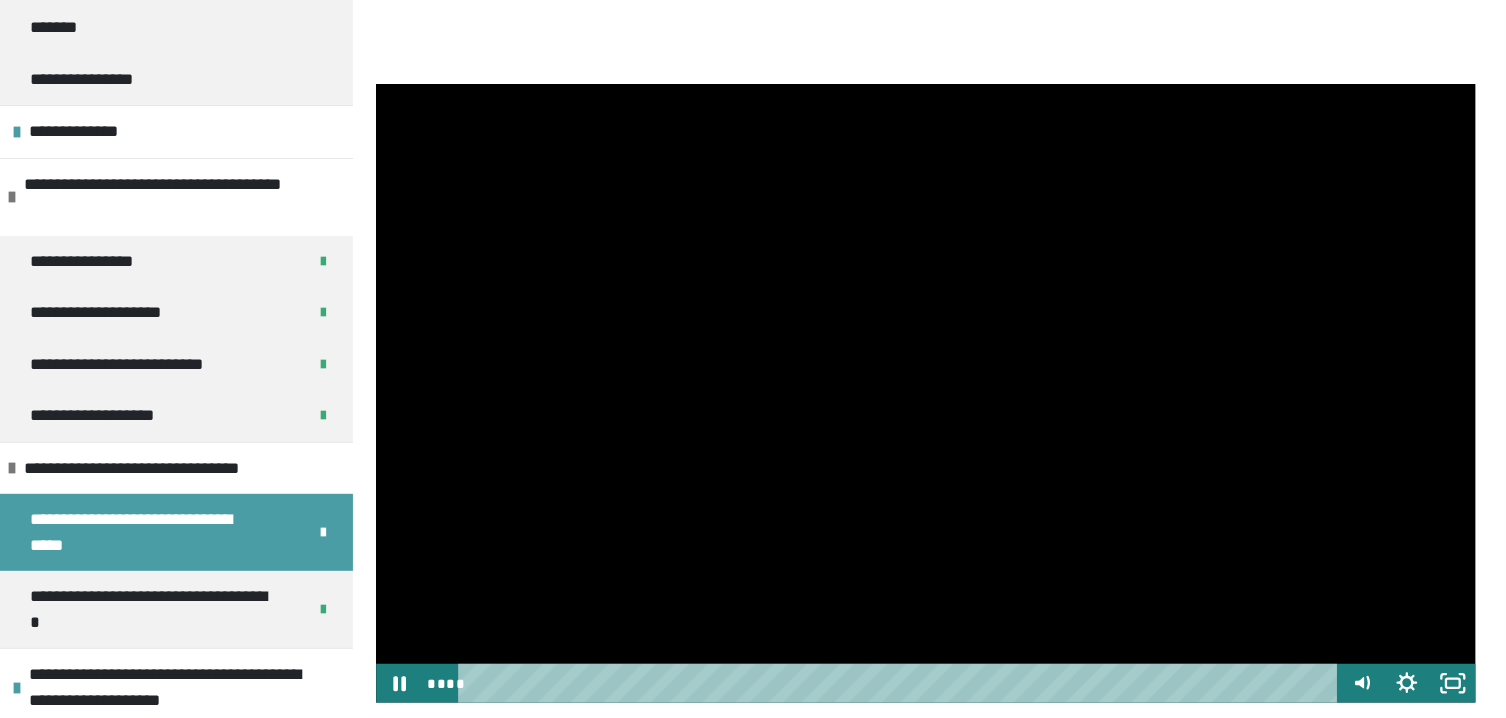 scroll, scrollTop: 319, scrollLeft: 0, axis: vertical 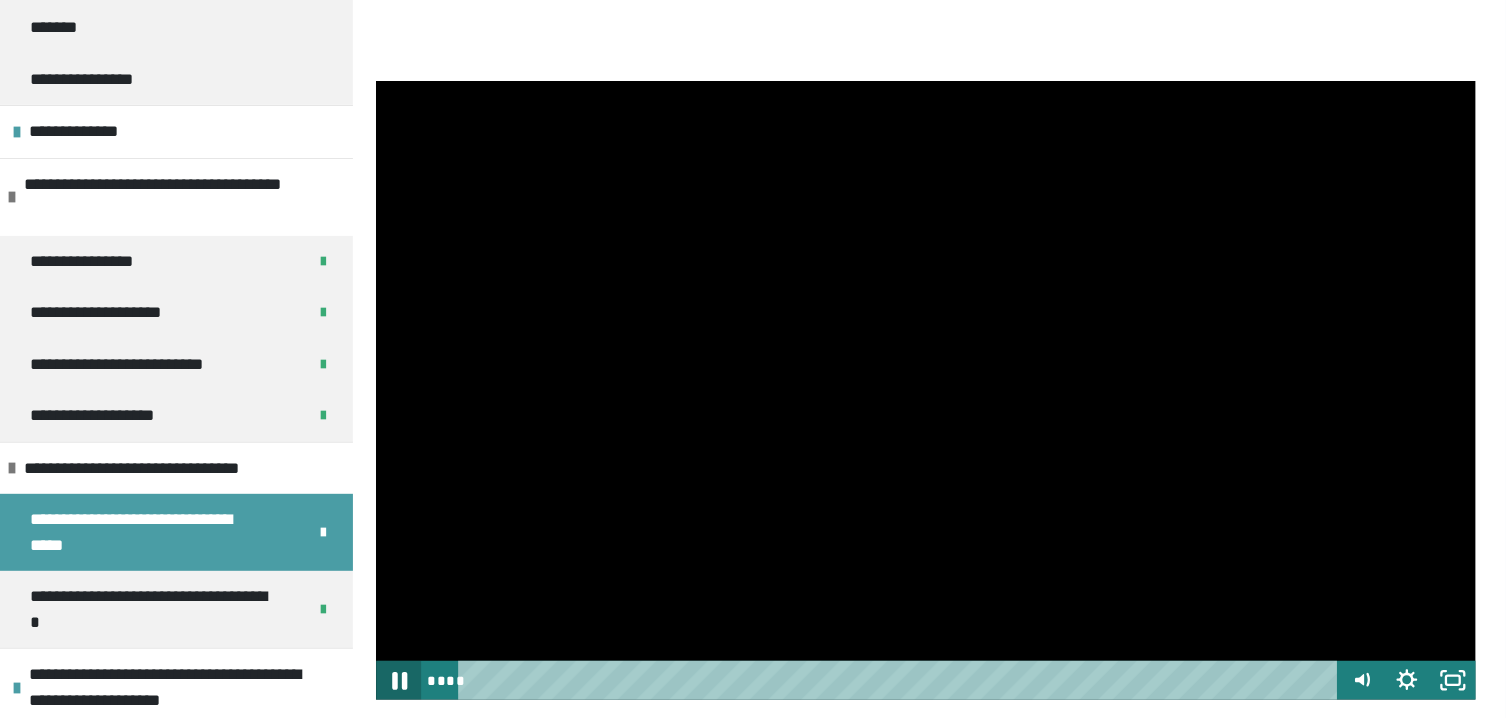 click 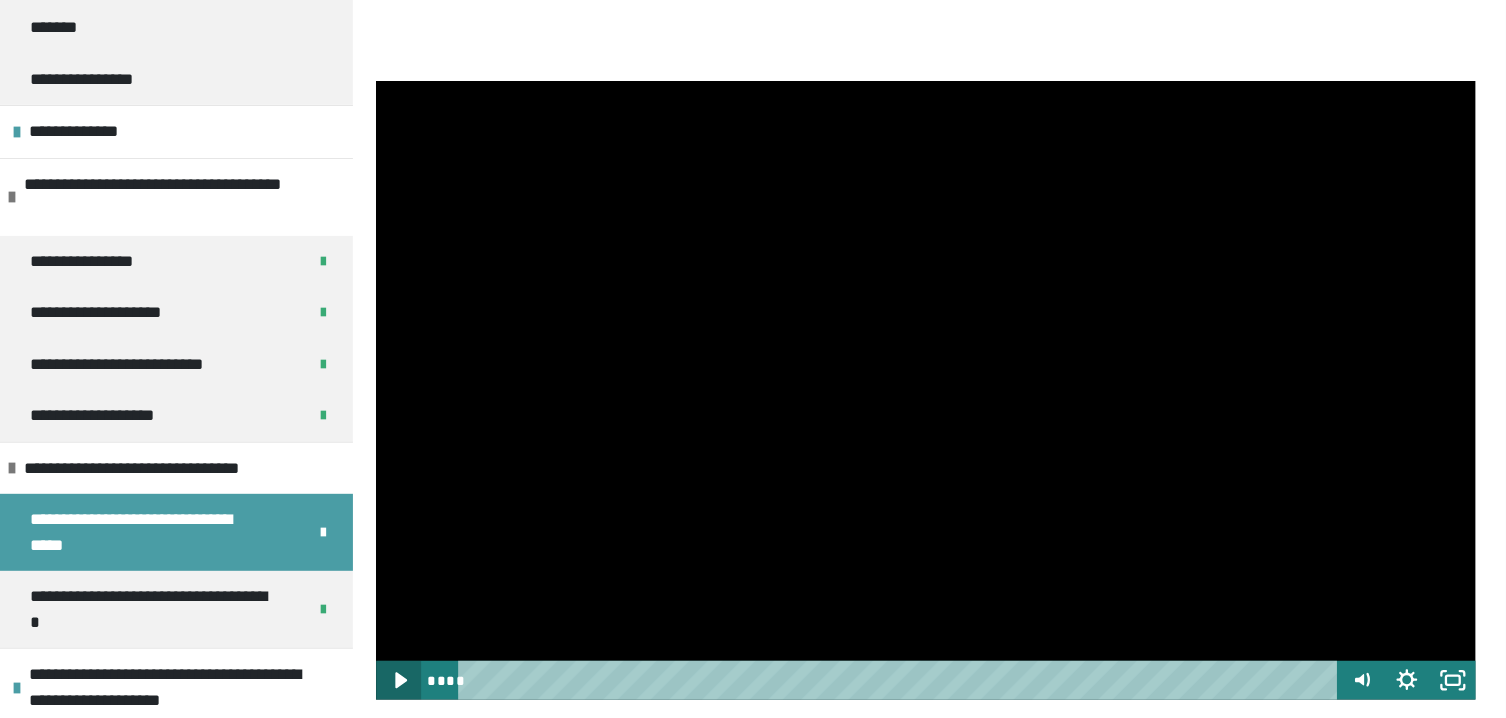 click 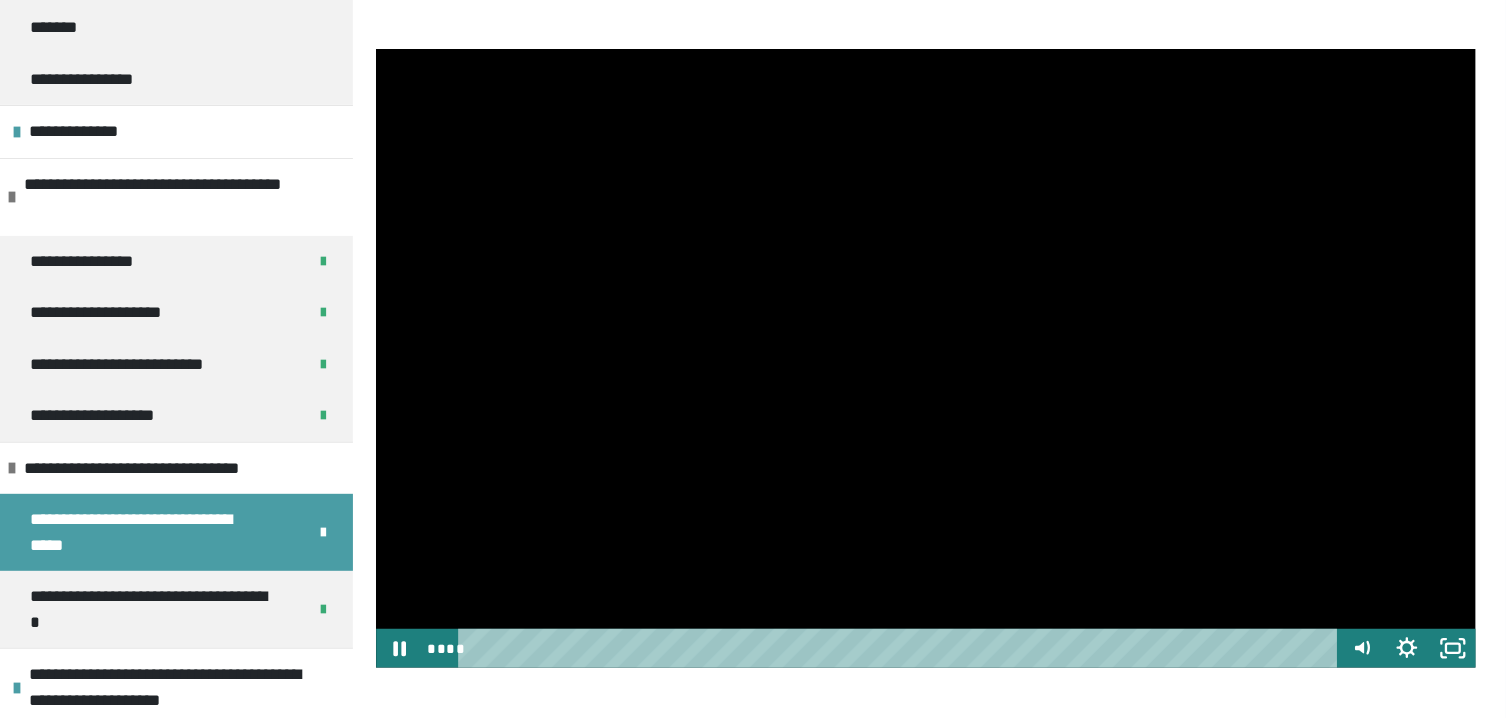 scroll, scrollTop: 399, scrollLeft: 0, axis: vertical 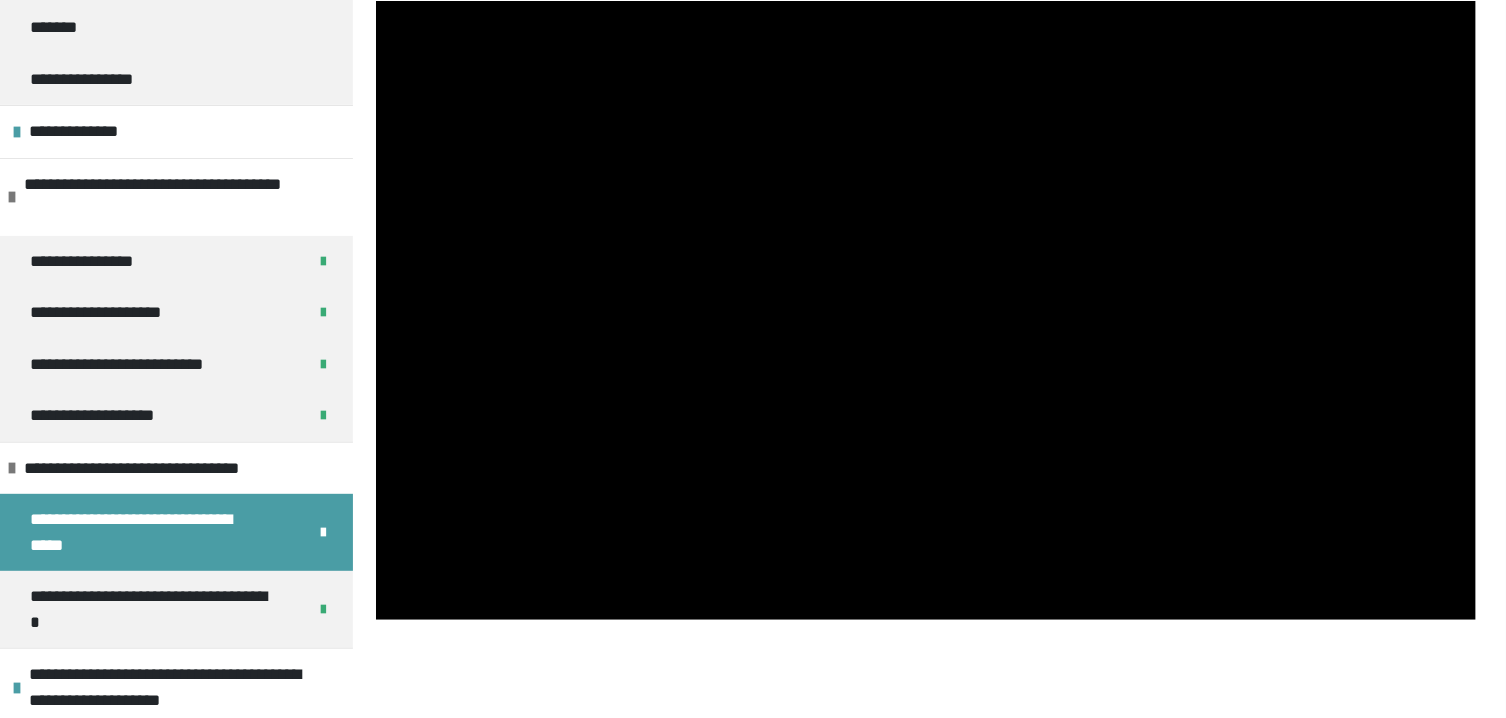 click at bounding box center (926, 693) 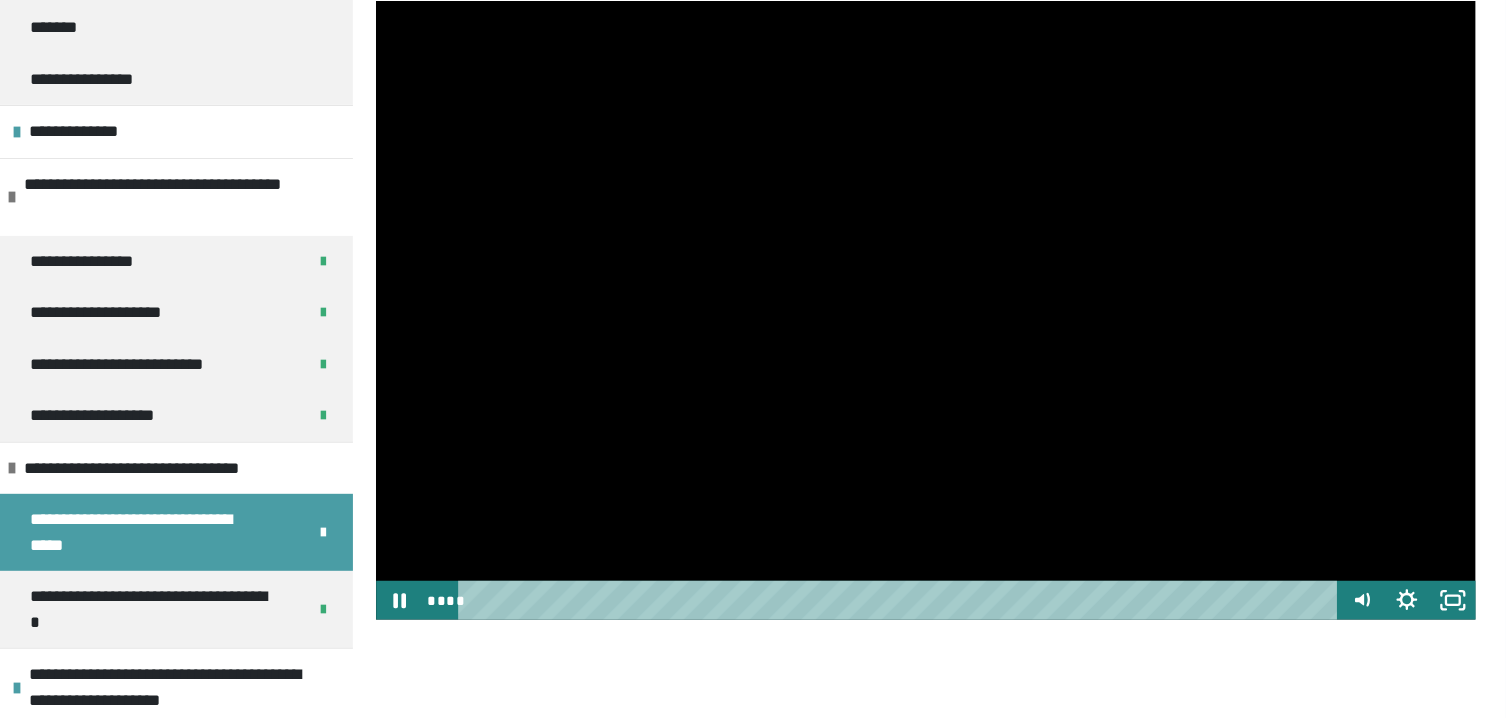 click at bounding box center (926, 310) 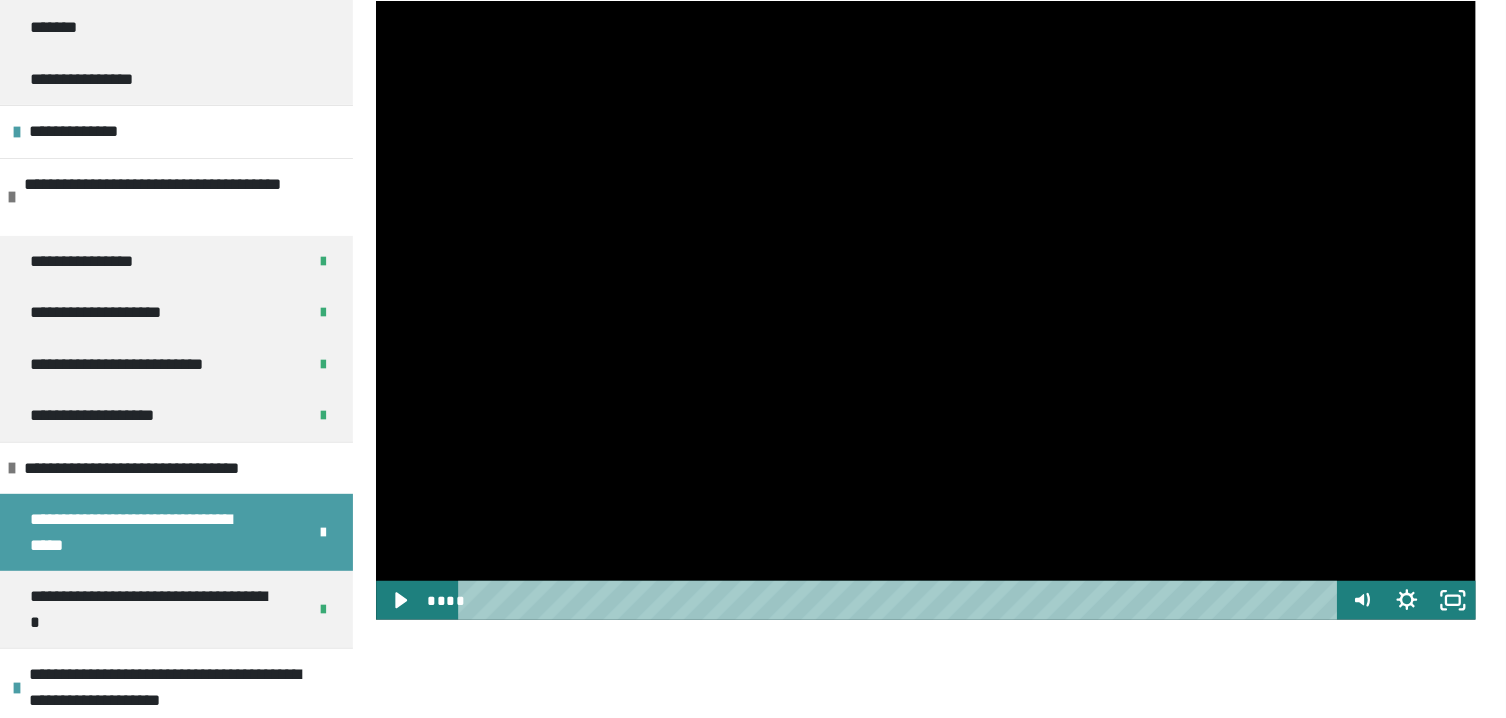 click at bounding box center [926, 310] 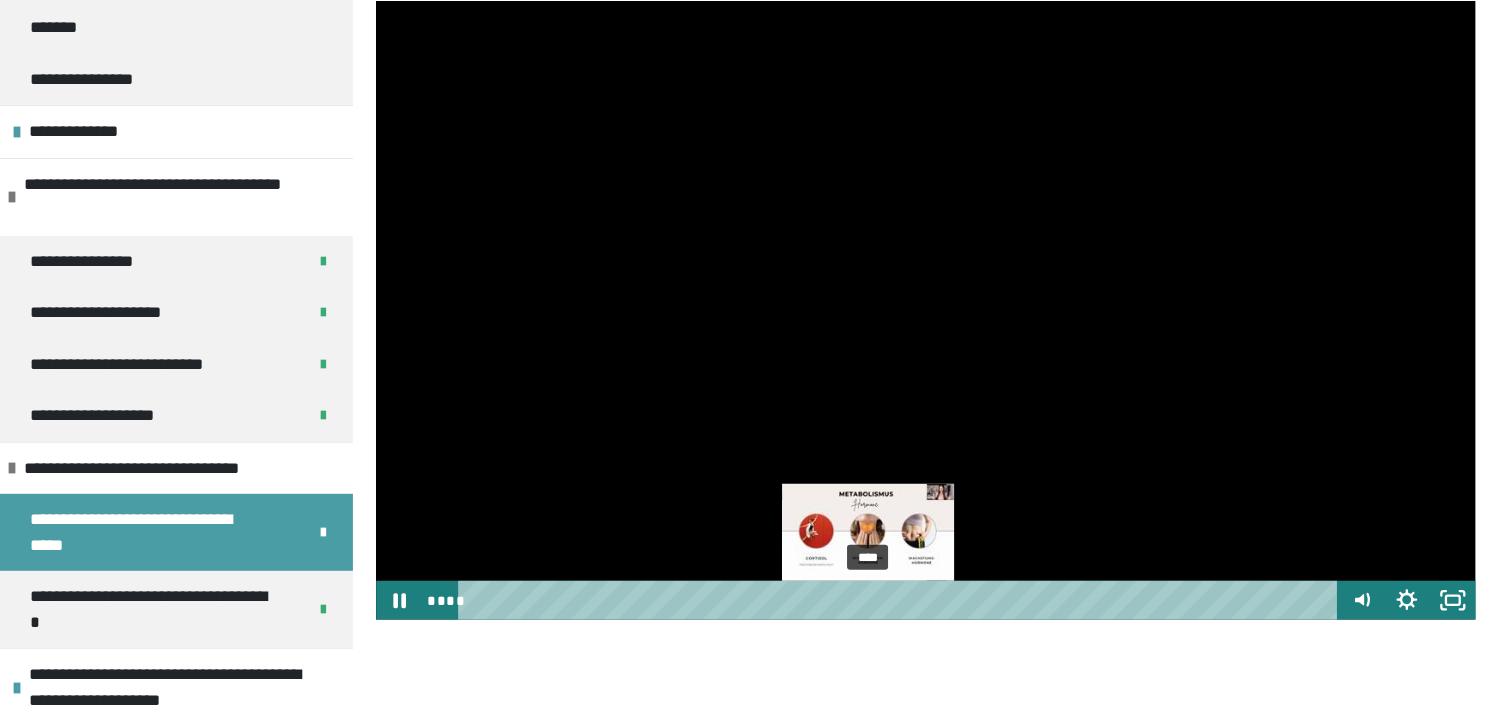click on "****" at bounding box center [901, 600] 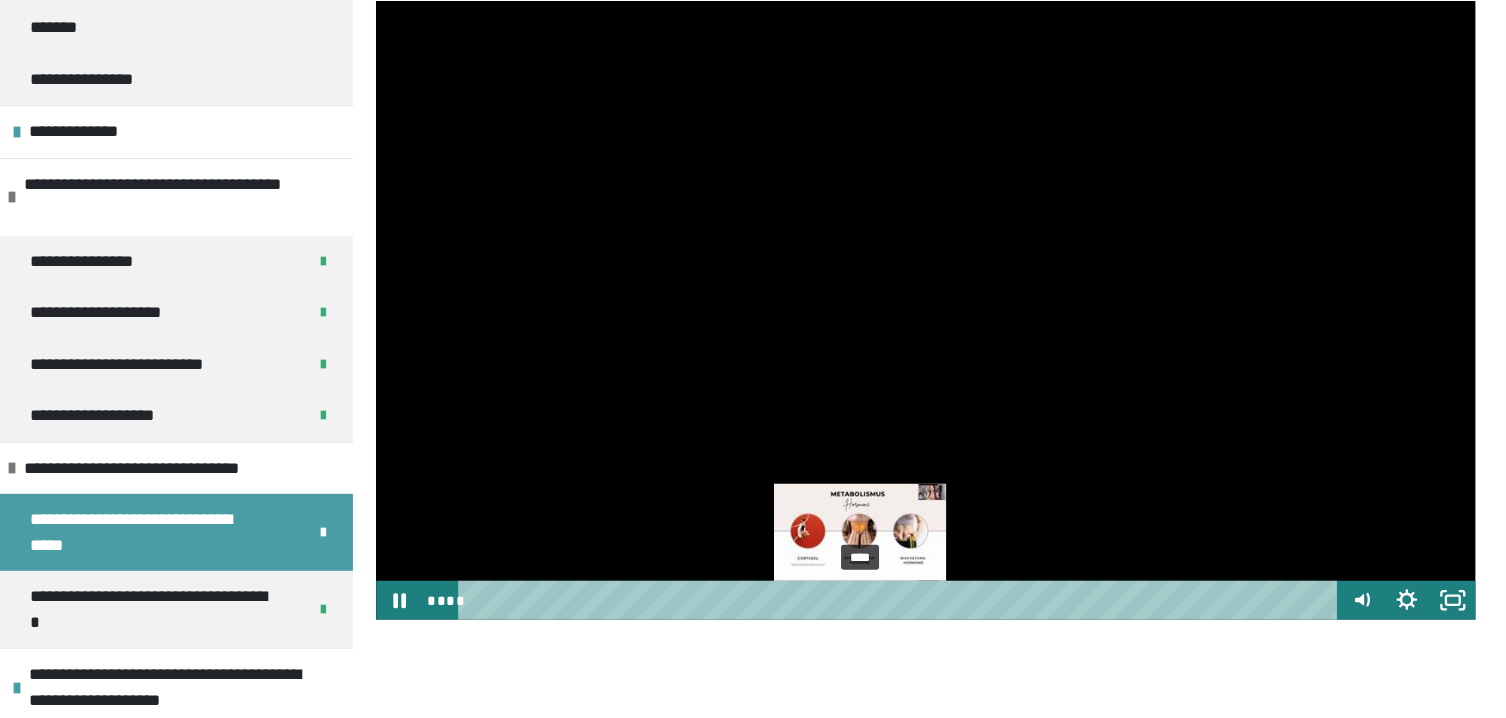click on "****" at bounding box center [901, 600] 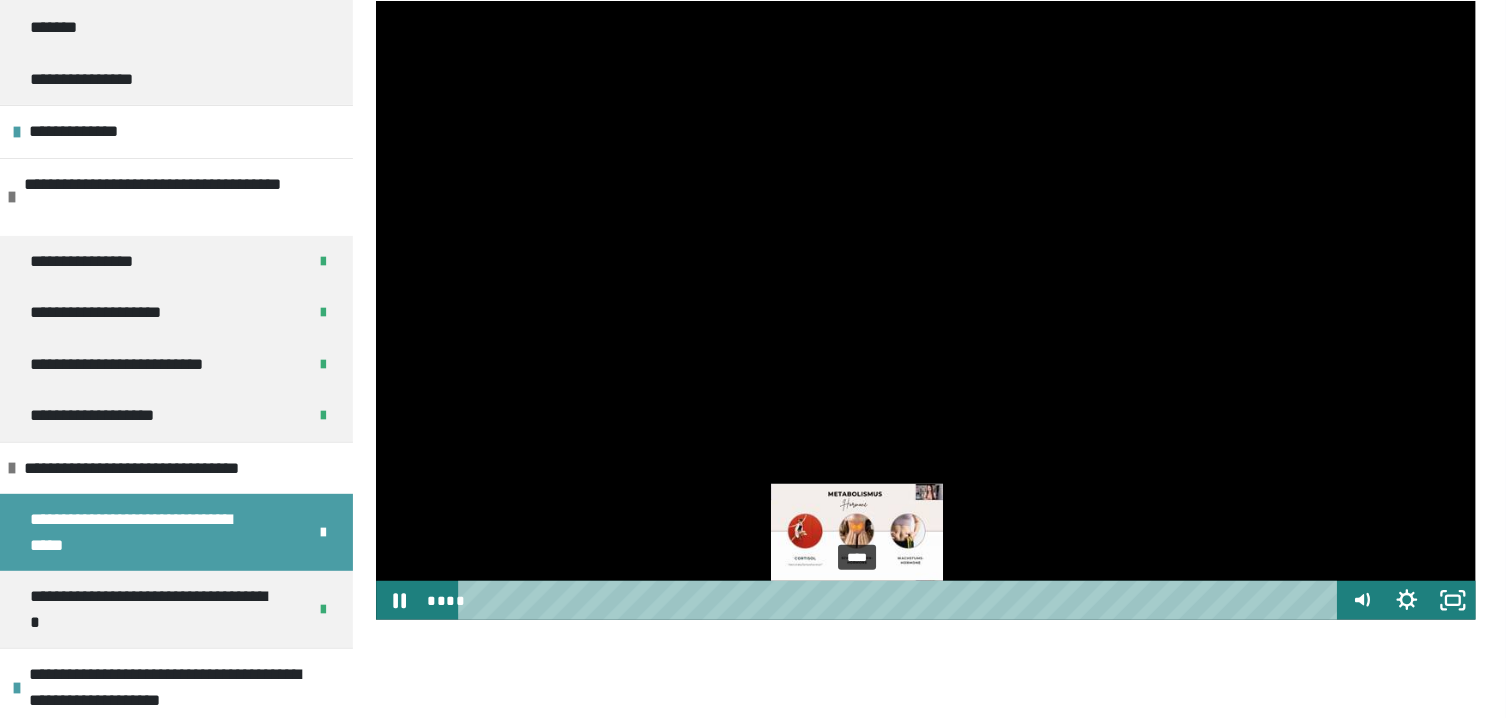 click on "****" at bounding box center (901, 600) 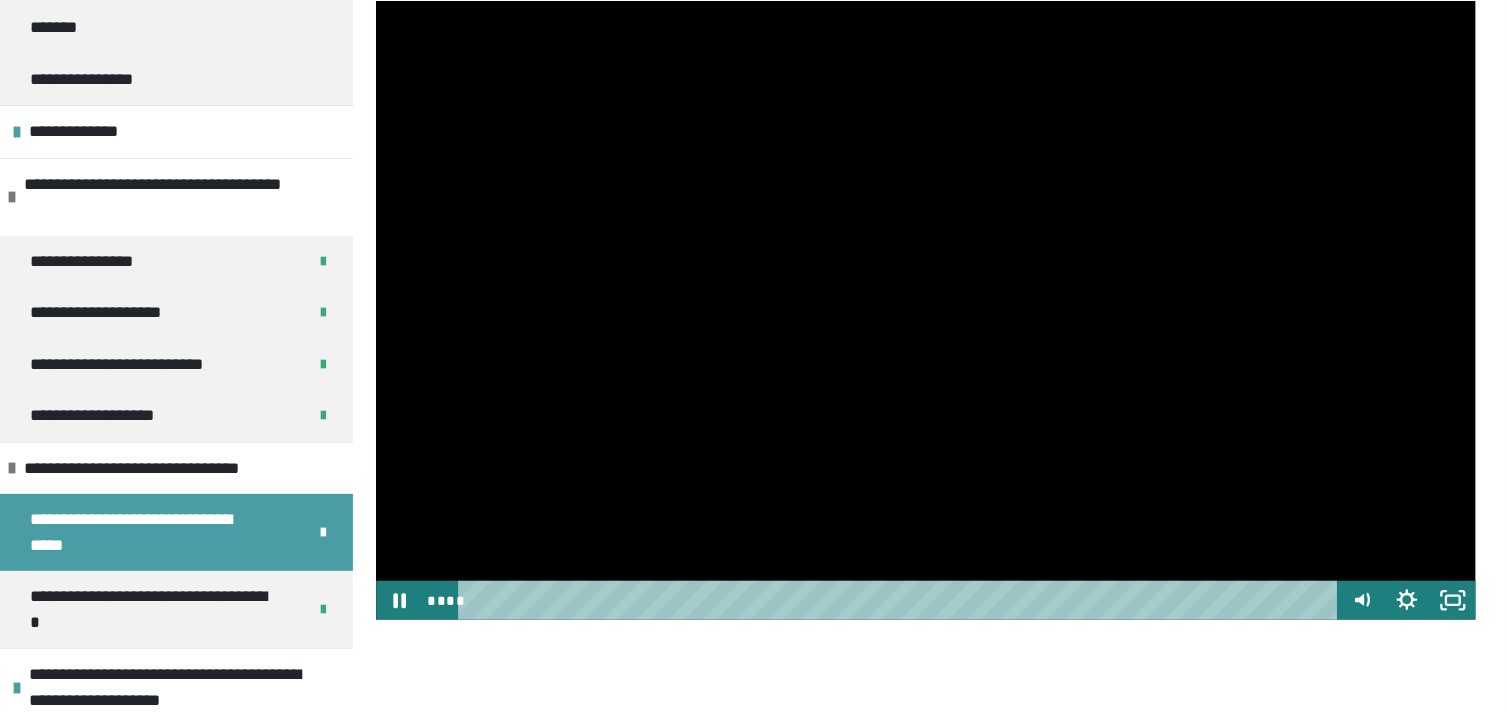click at bounding box center (926, 310) 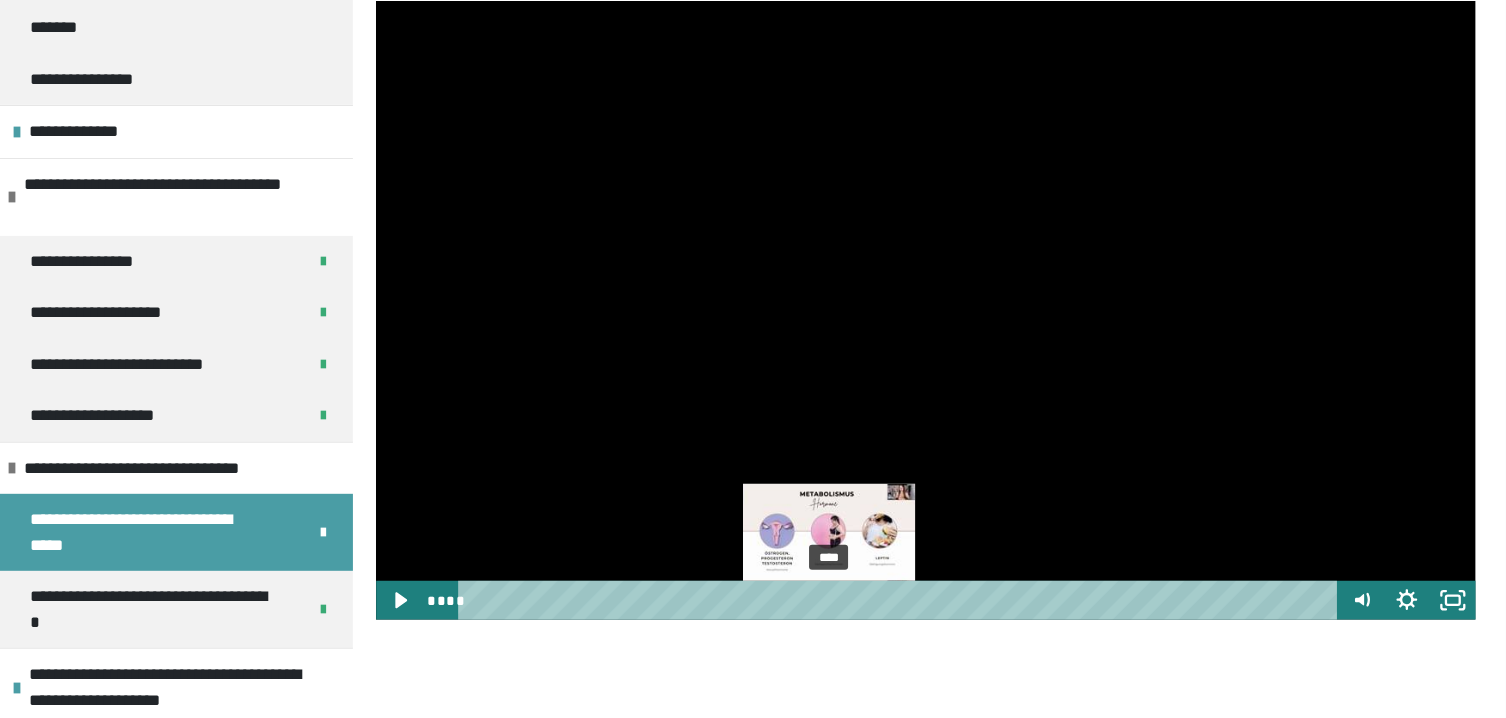 click on "****" at bounding box center (901, 600) 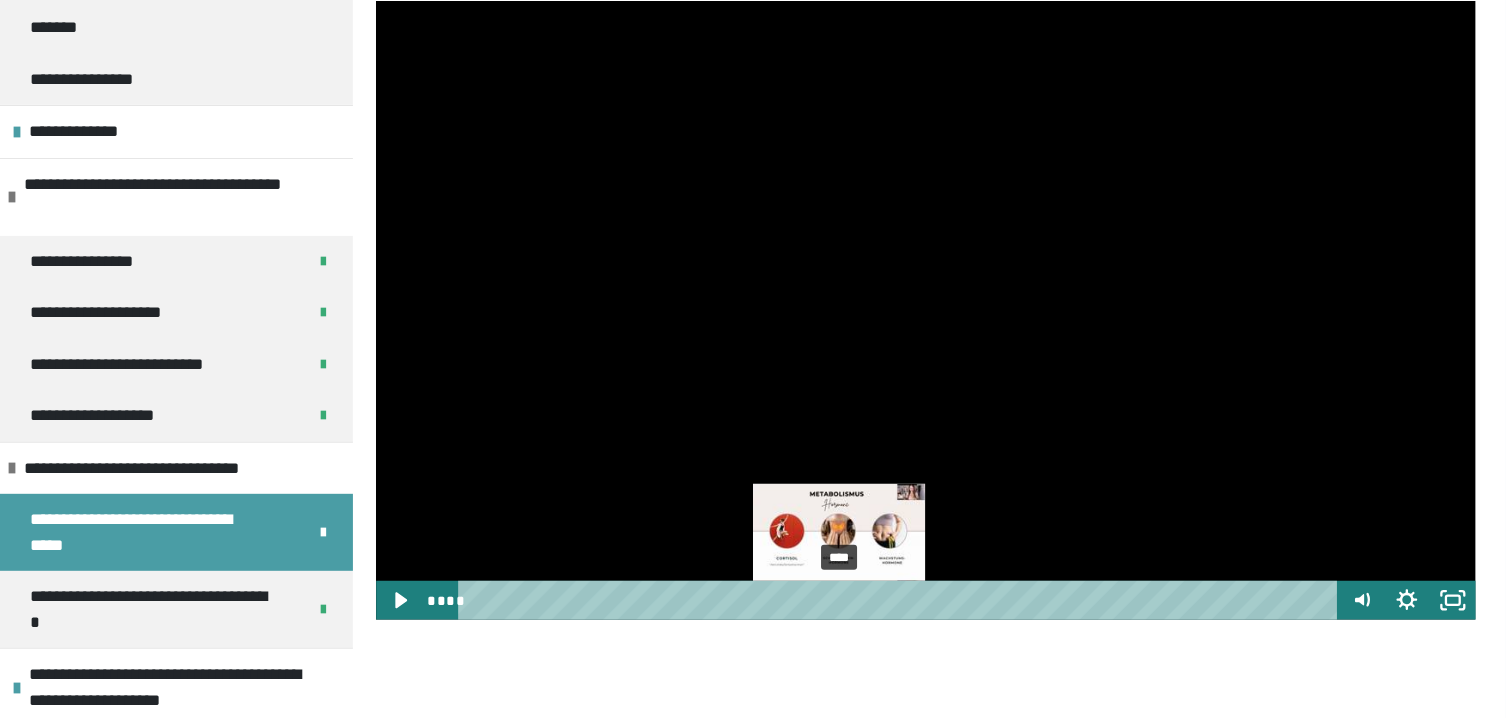 click on "****" at bounding box center (901, 600) 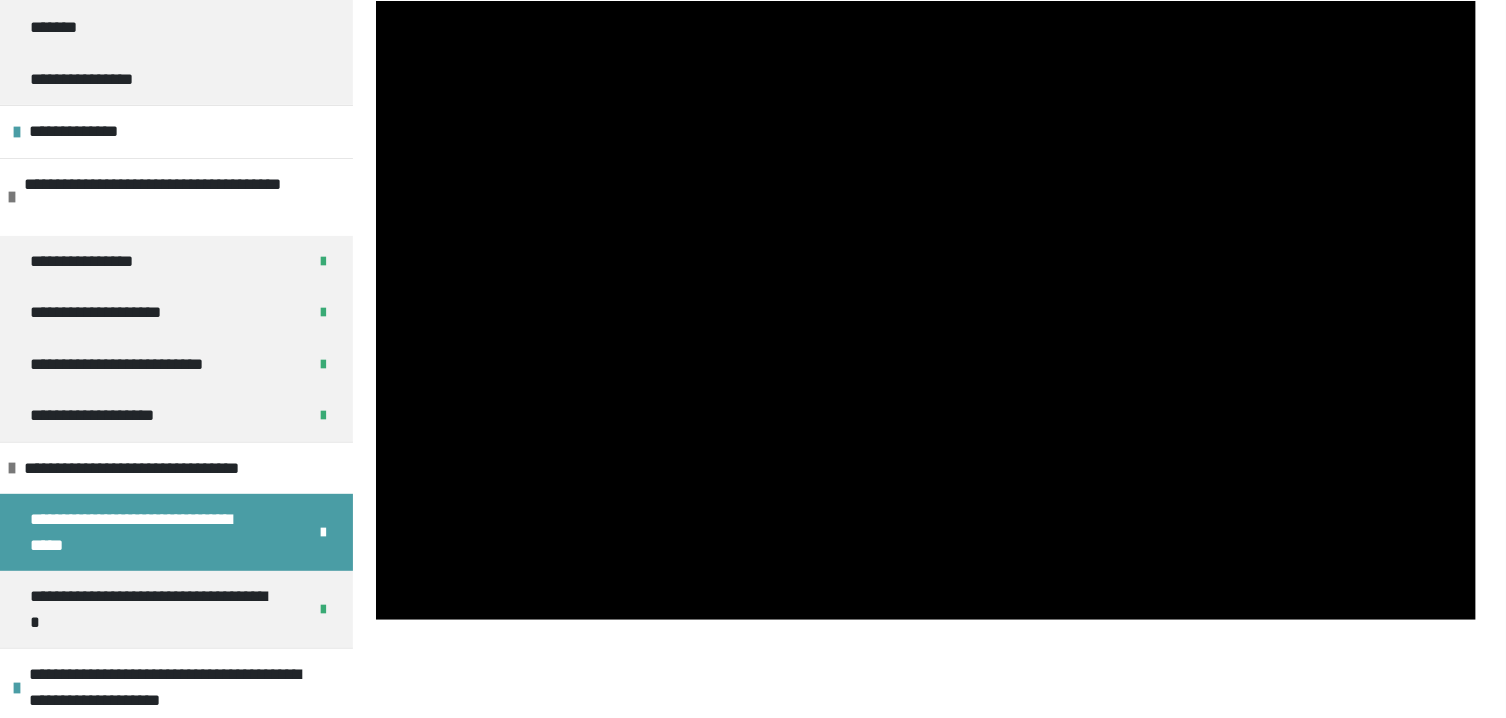 click at bounding box center [926, 693] 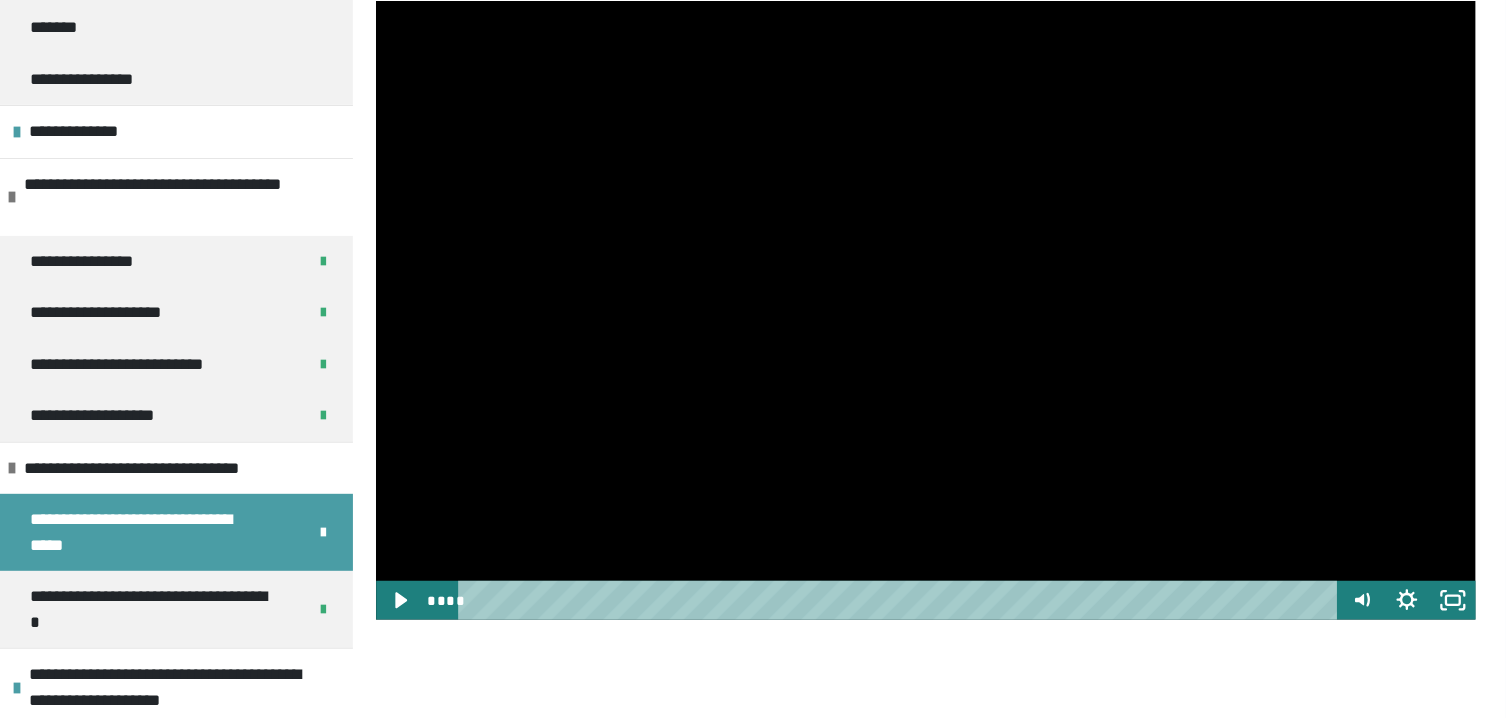 click at bounding box center (926, 310) 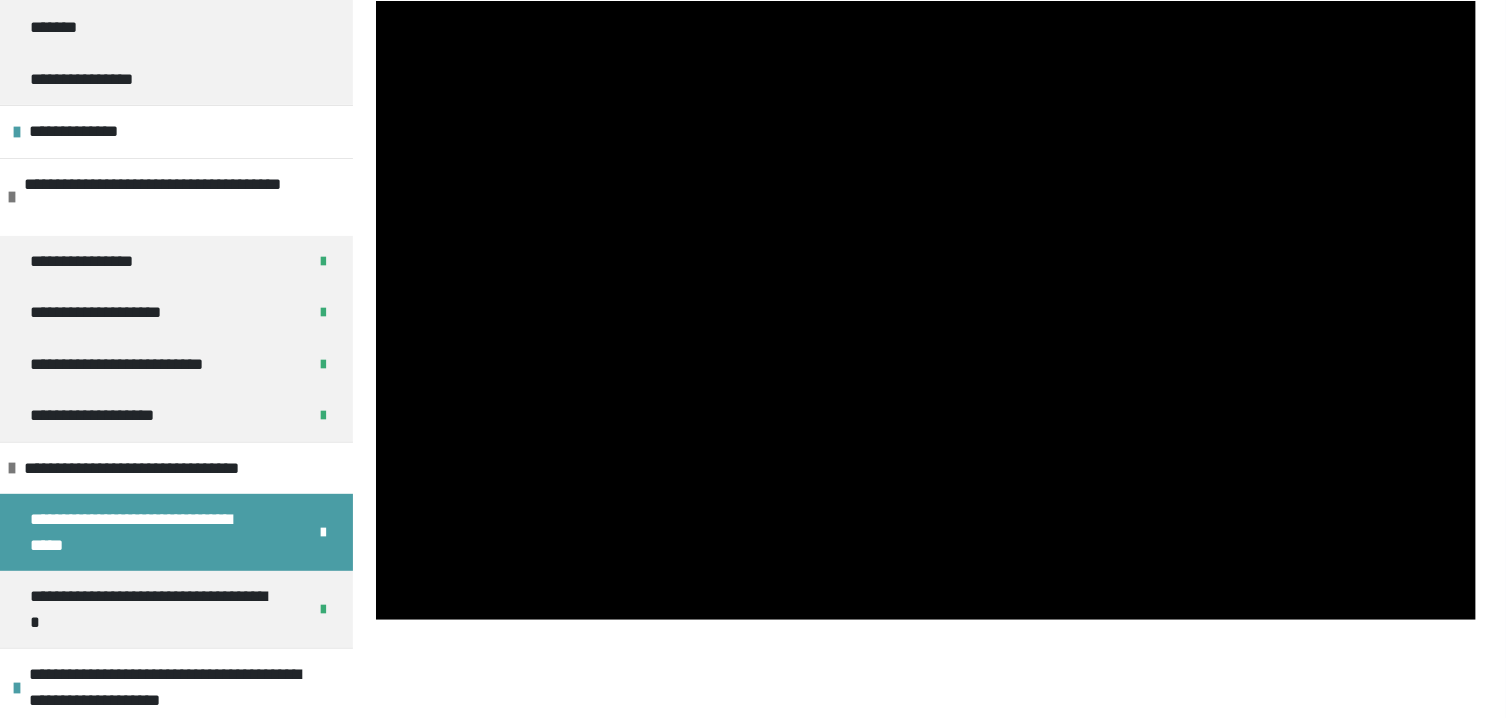 click at bounding box center [926, 310] 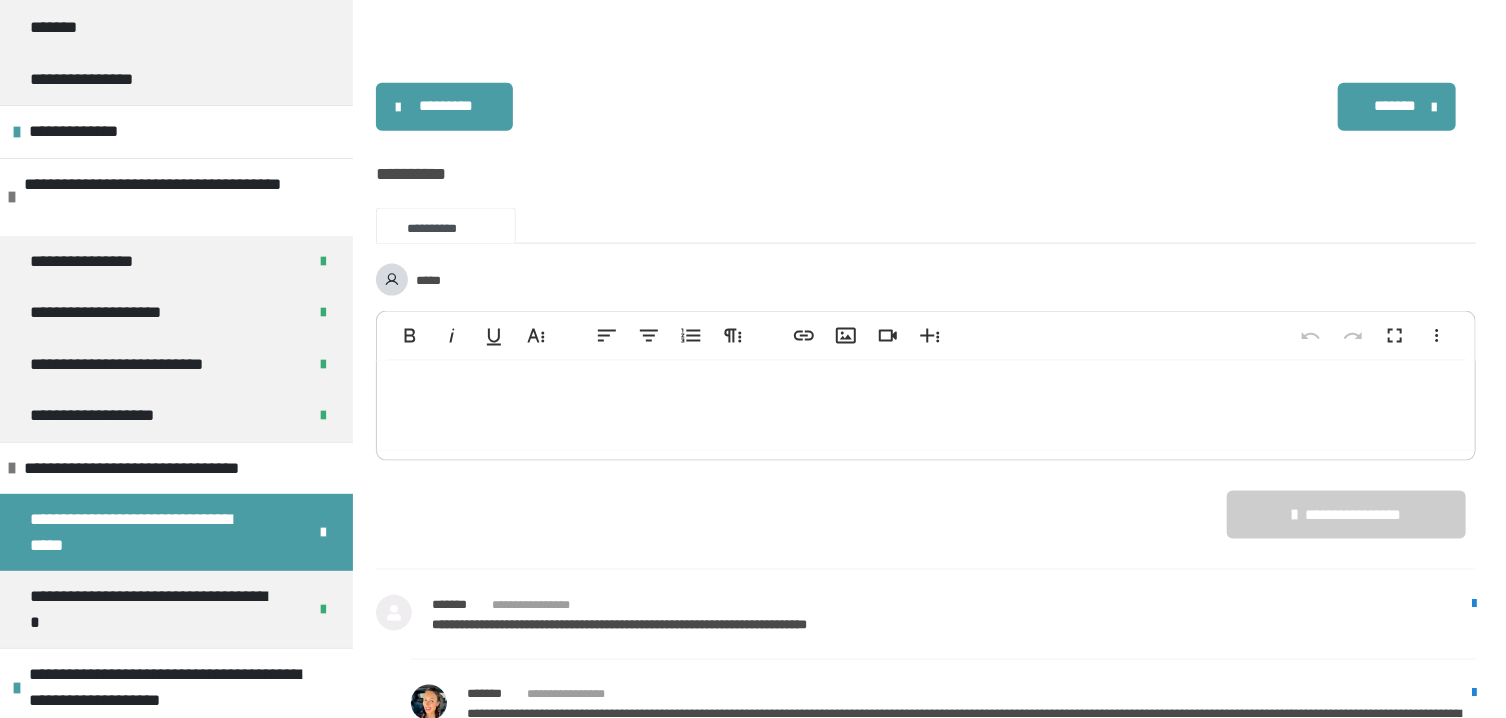 scroll, scrollTop: 1217, scrollLeft: 0, axis: vertical 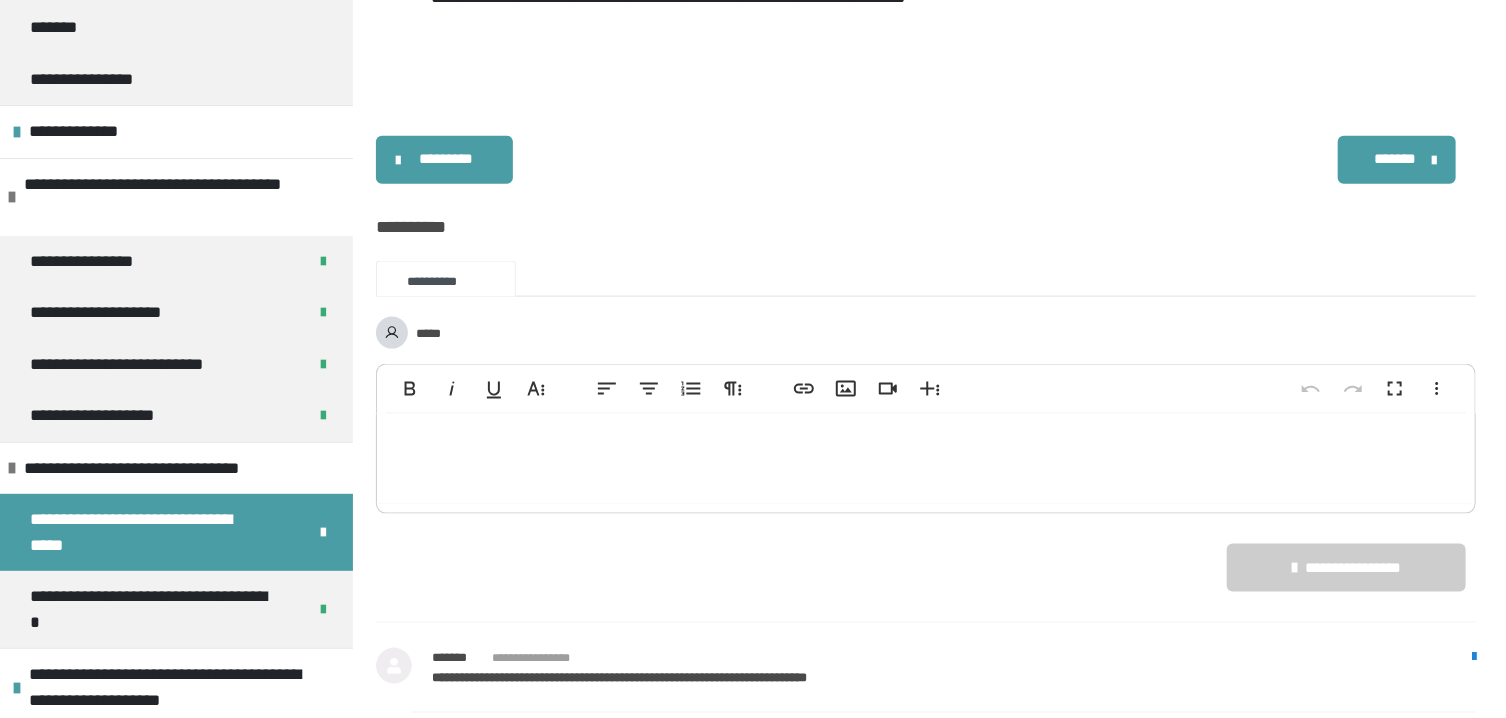 click on "*******" at bounding box center [1395, 159] 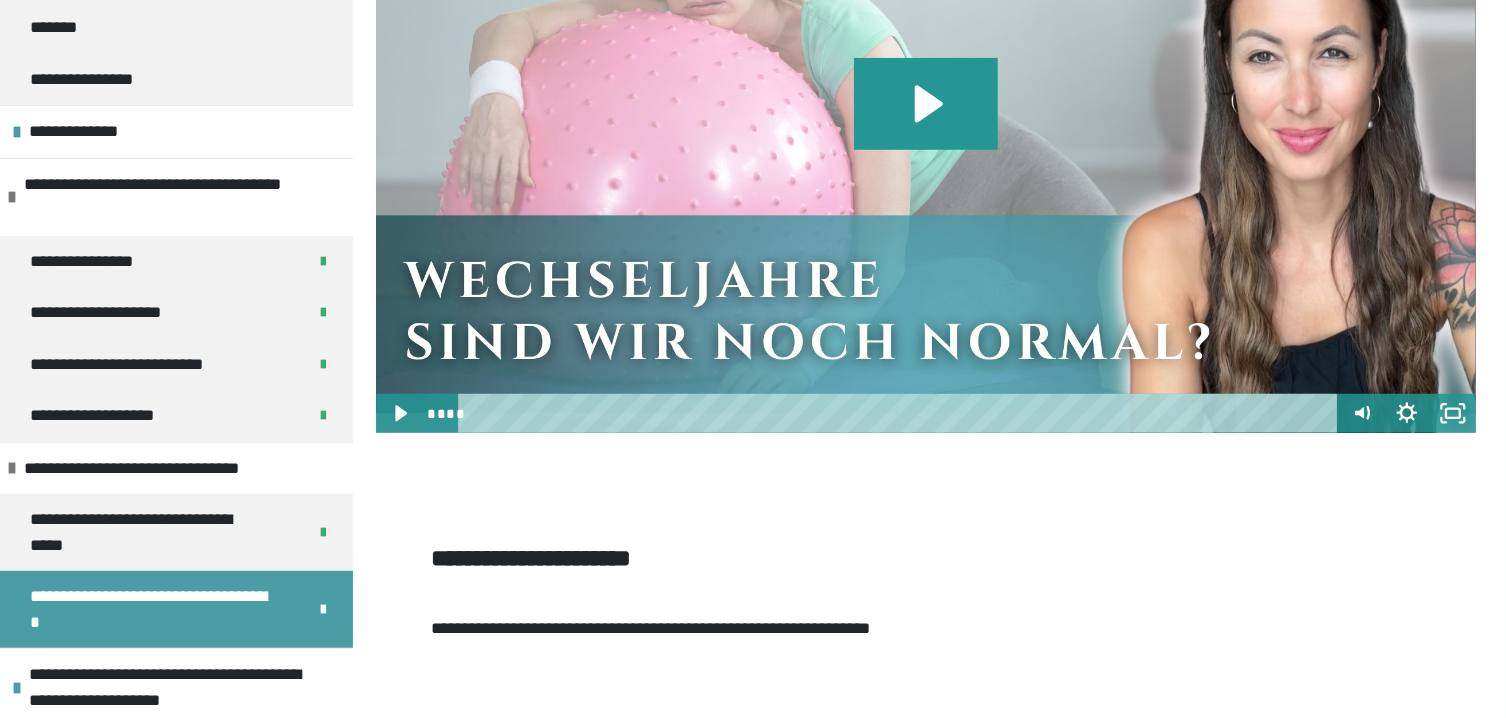 scroll, scrollTop: 520, scrollLeft: 0, axis: vertical 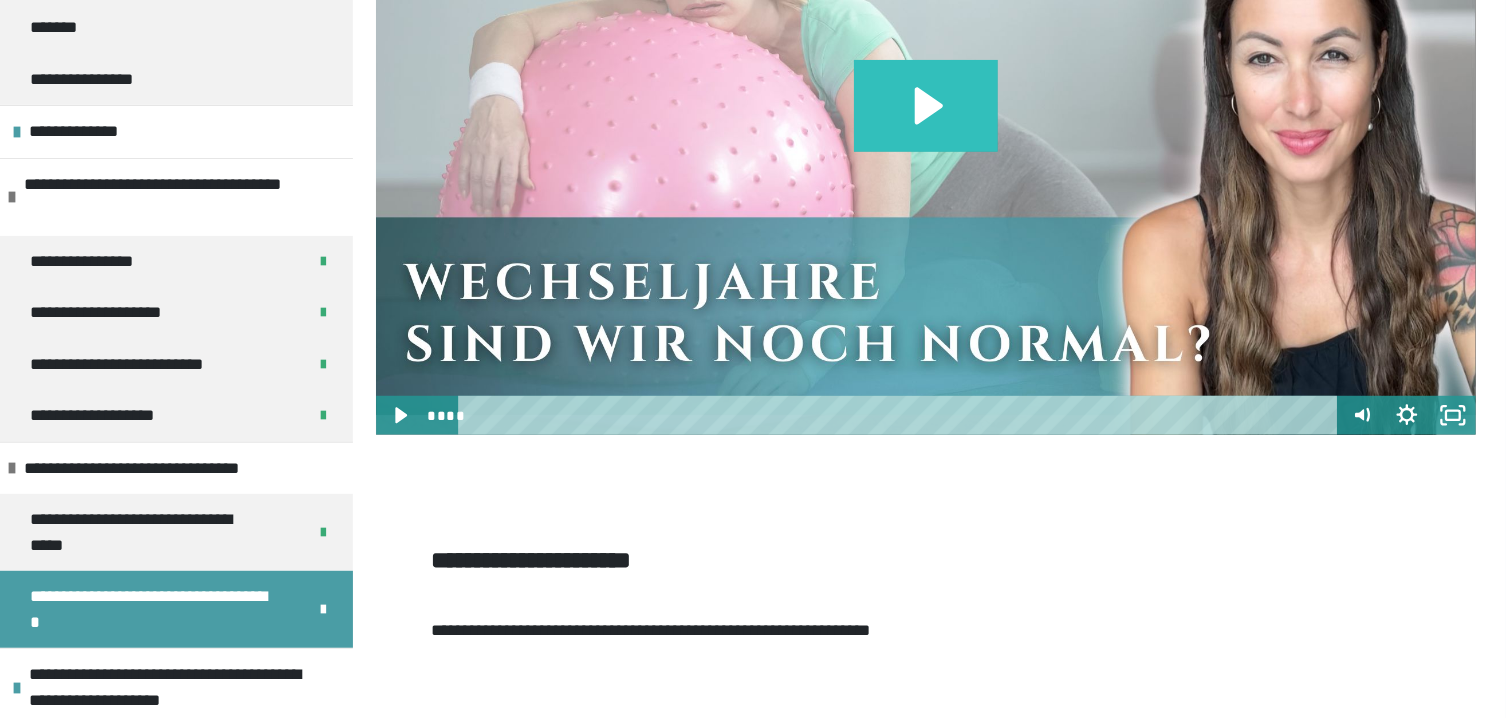 click 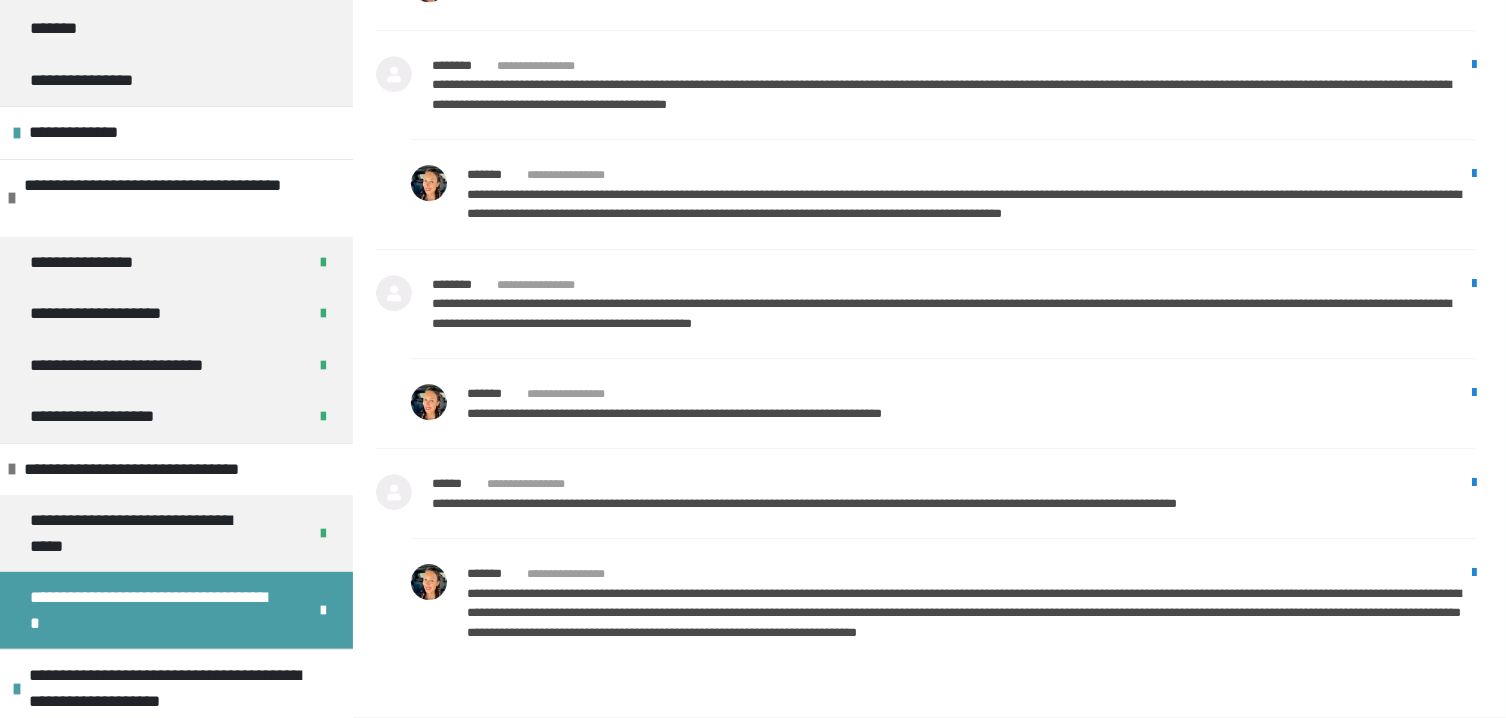 scroll, scrollTop: 2896, scrollLeft: 0, axis: vertical 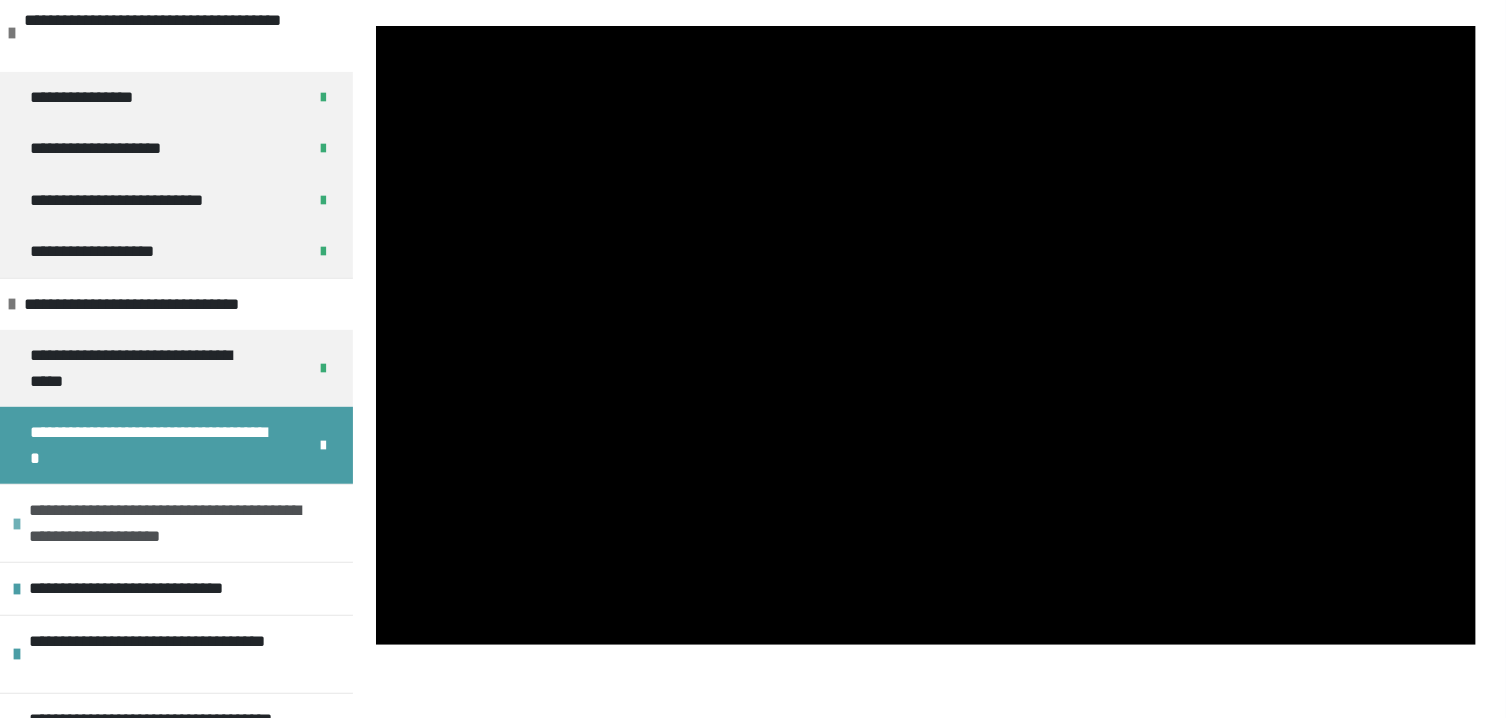 click on "**********" at bounding box center (176, 523) 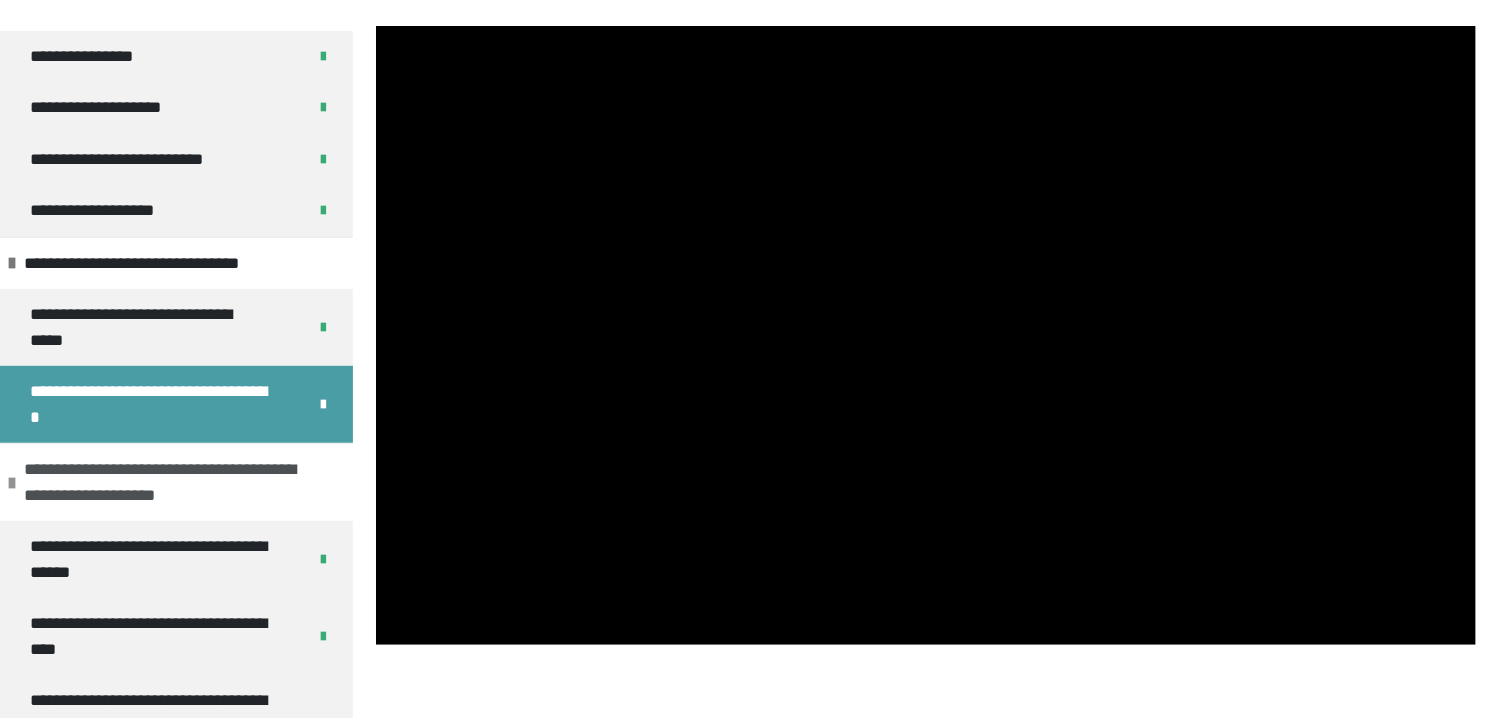 scroll, scrollTop: 469, scrollLeft: 0, axis: vertical 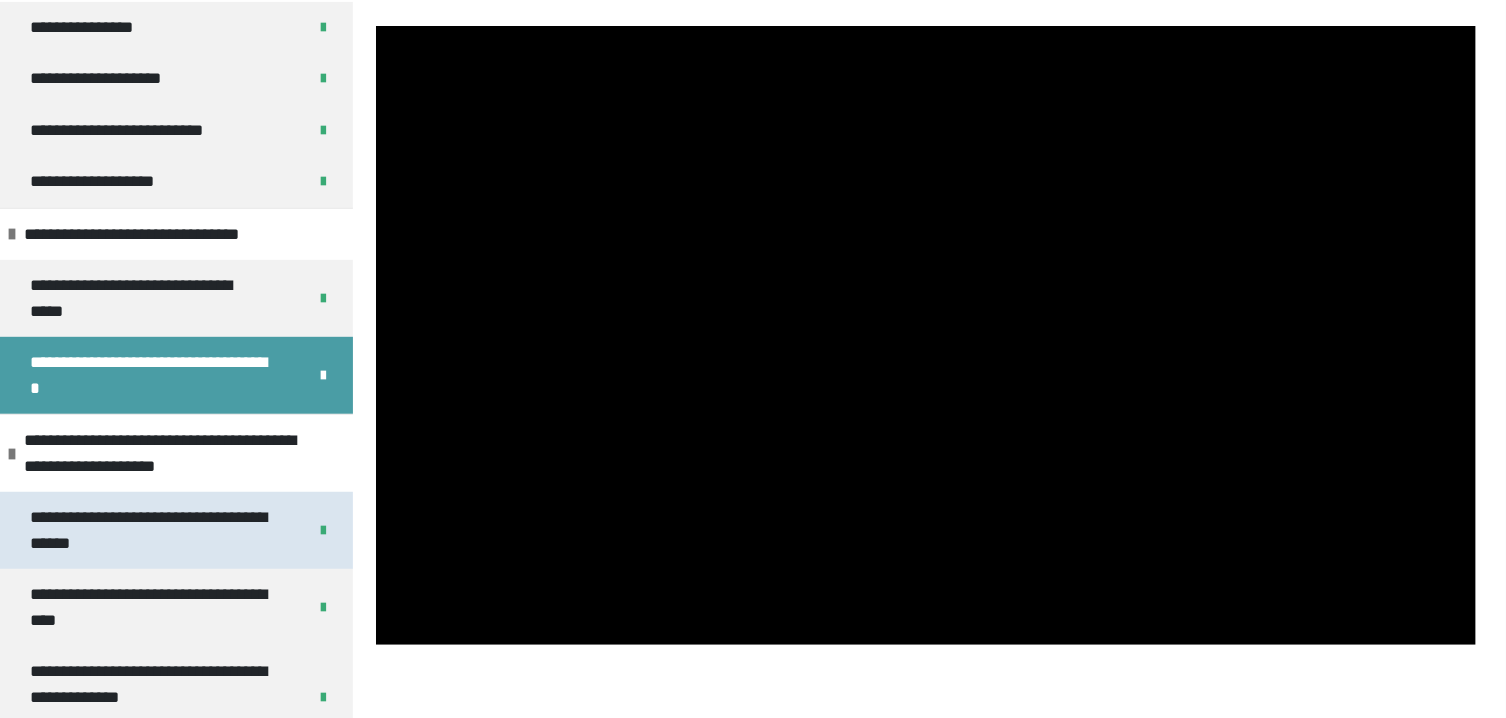 click on "**********" at bounding box center (151, 530) 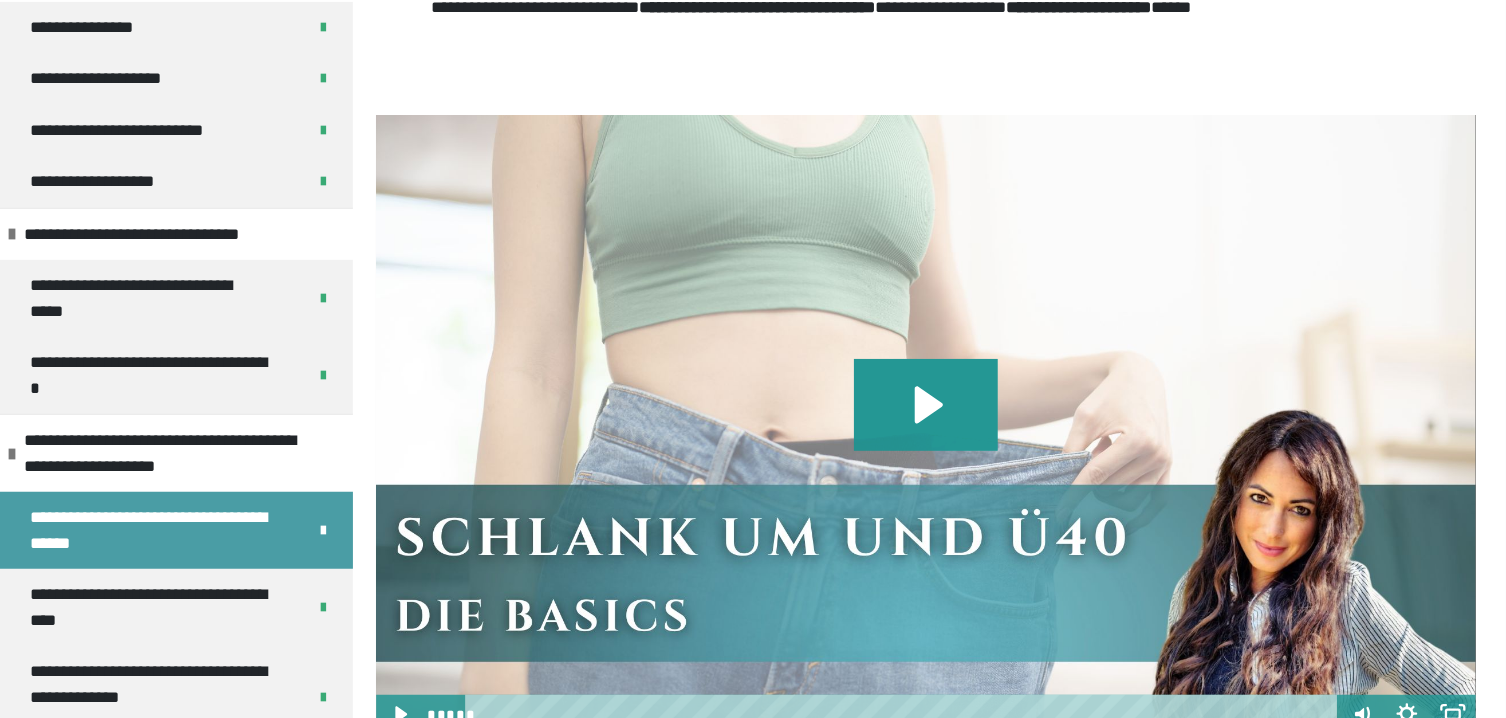 scroll, scrollTop: 319, scrollLeft: 0, axis: vertical 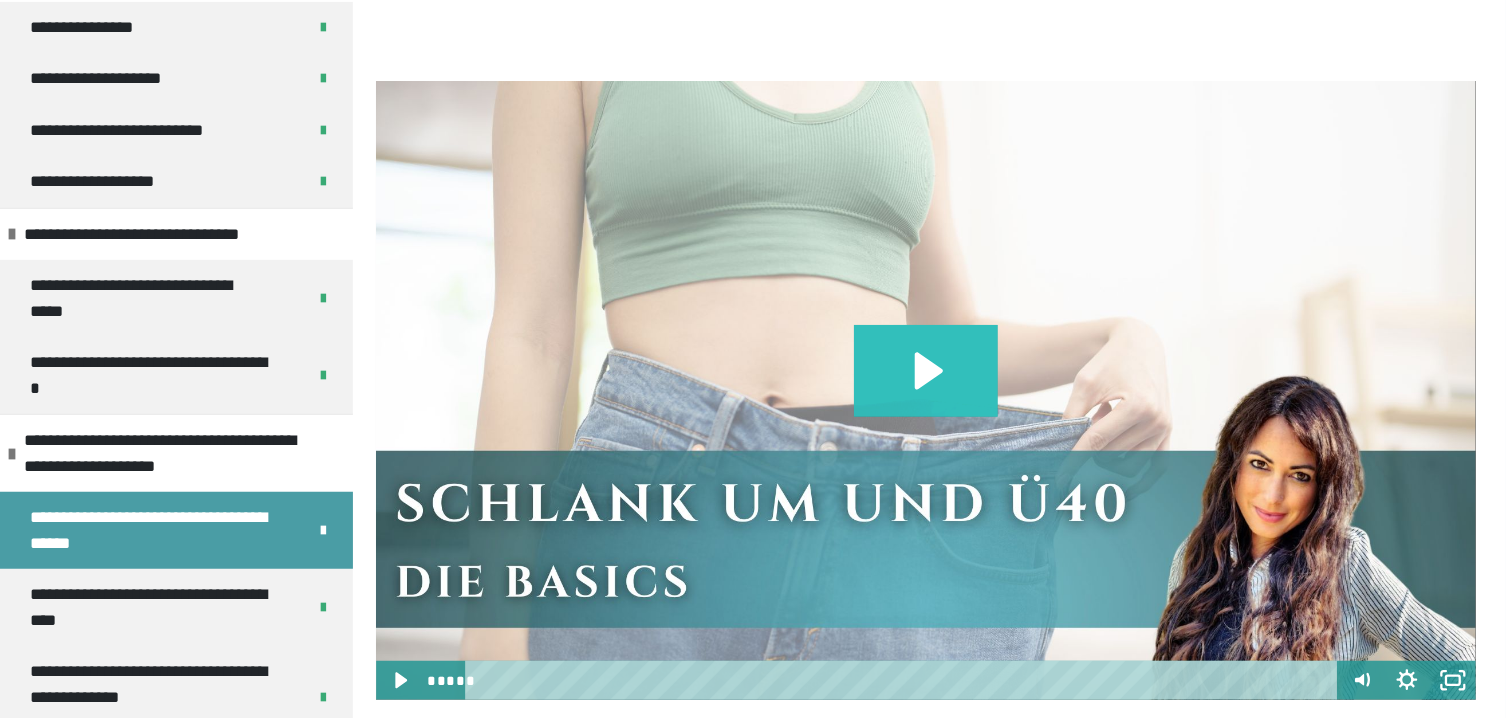click 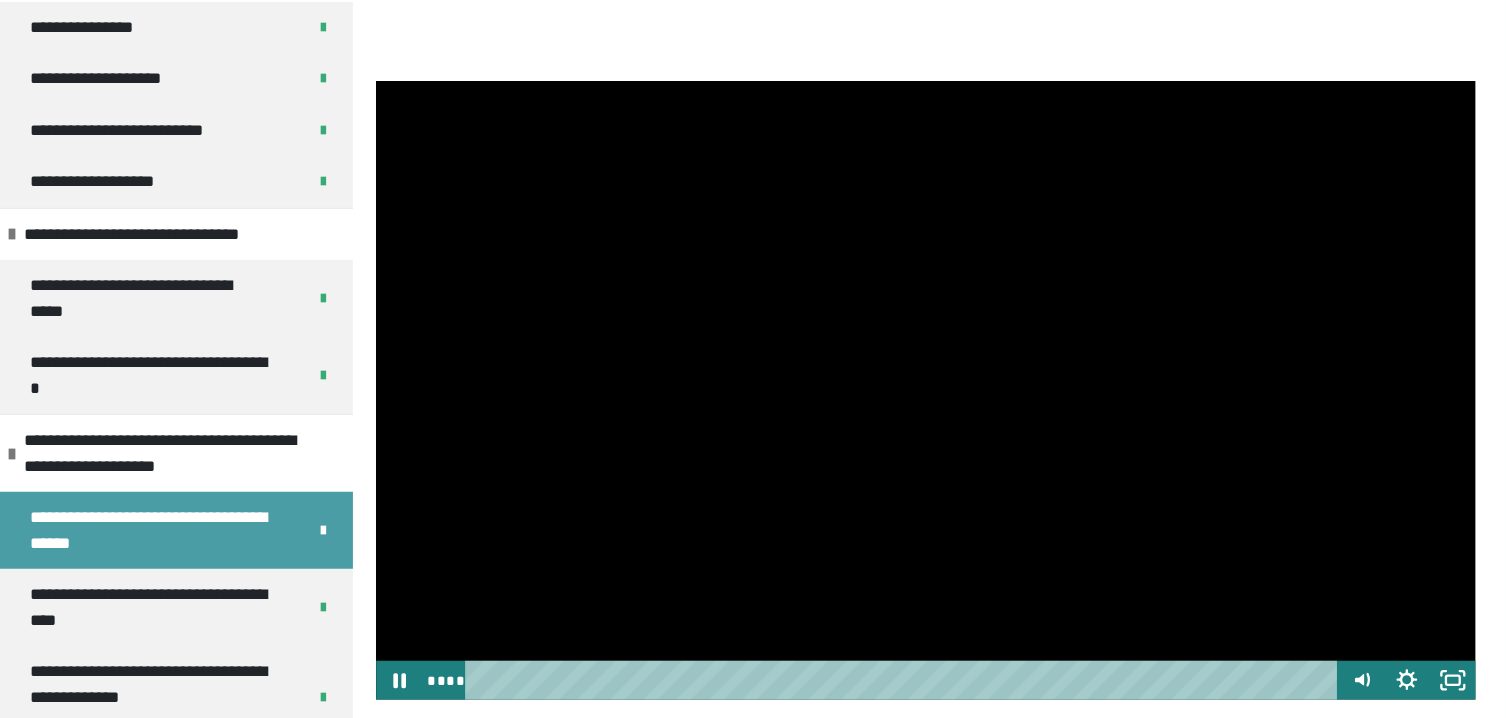 click at bounding box center (926, 390) 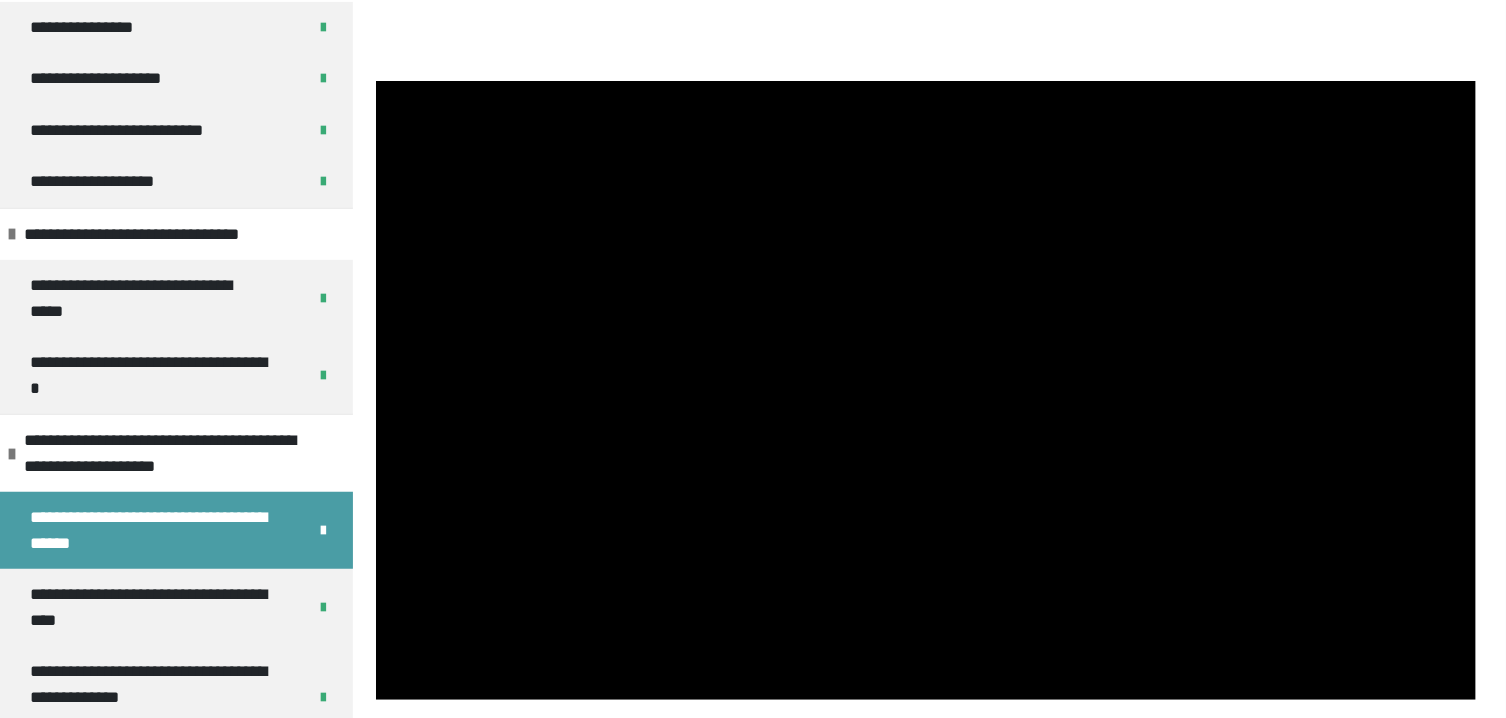 click at bounding box center [926, 390] 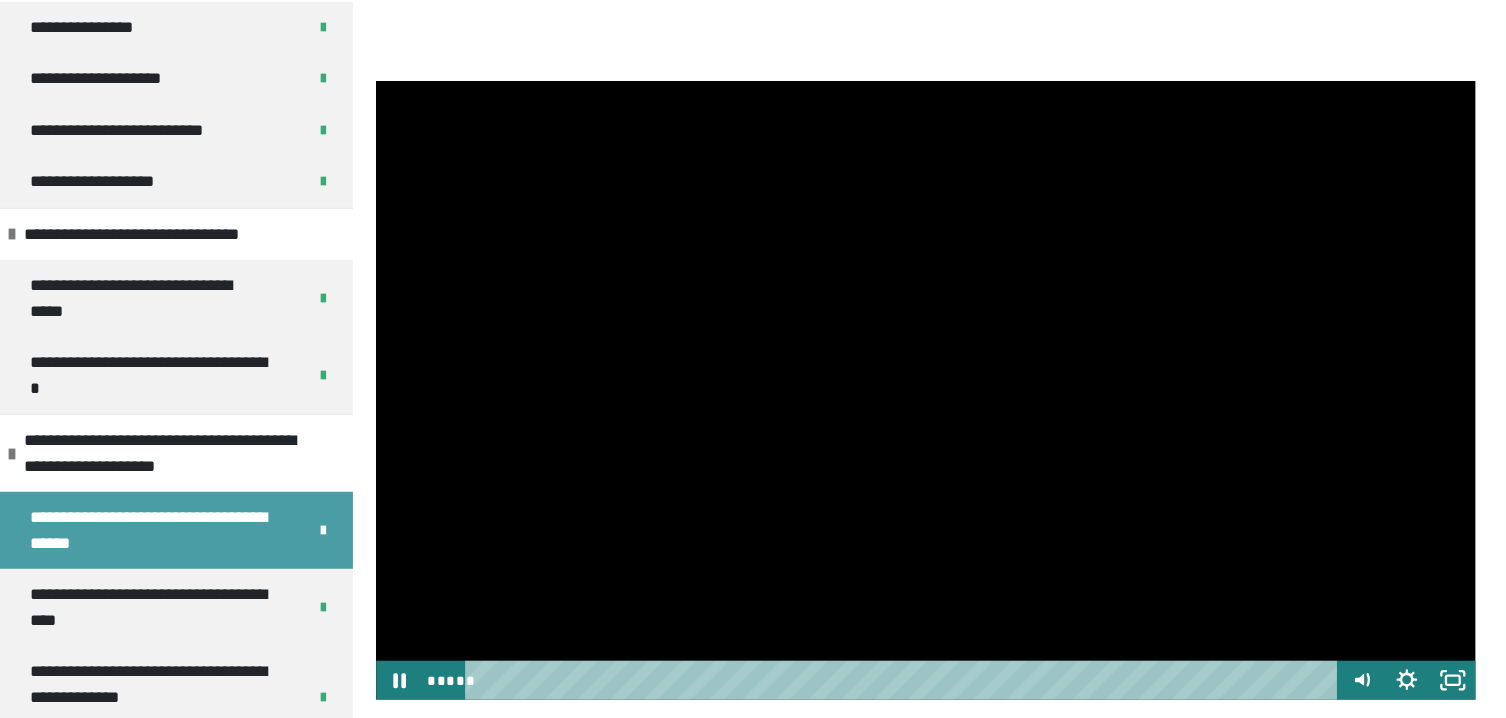 click at bounding box center [926, 390] 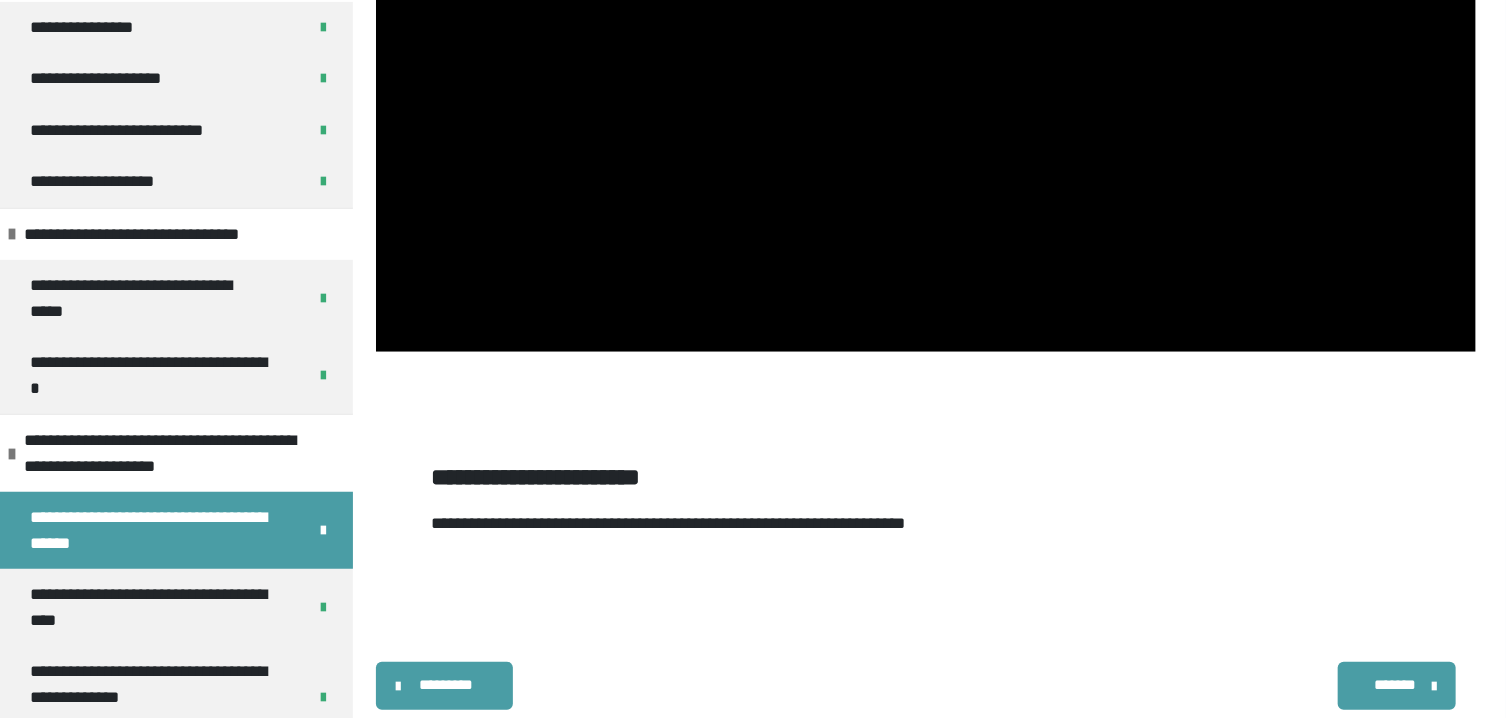 scroll, scrollTop: 721, scrollLeft: 0, axis: vertical 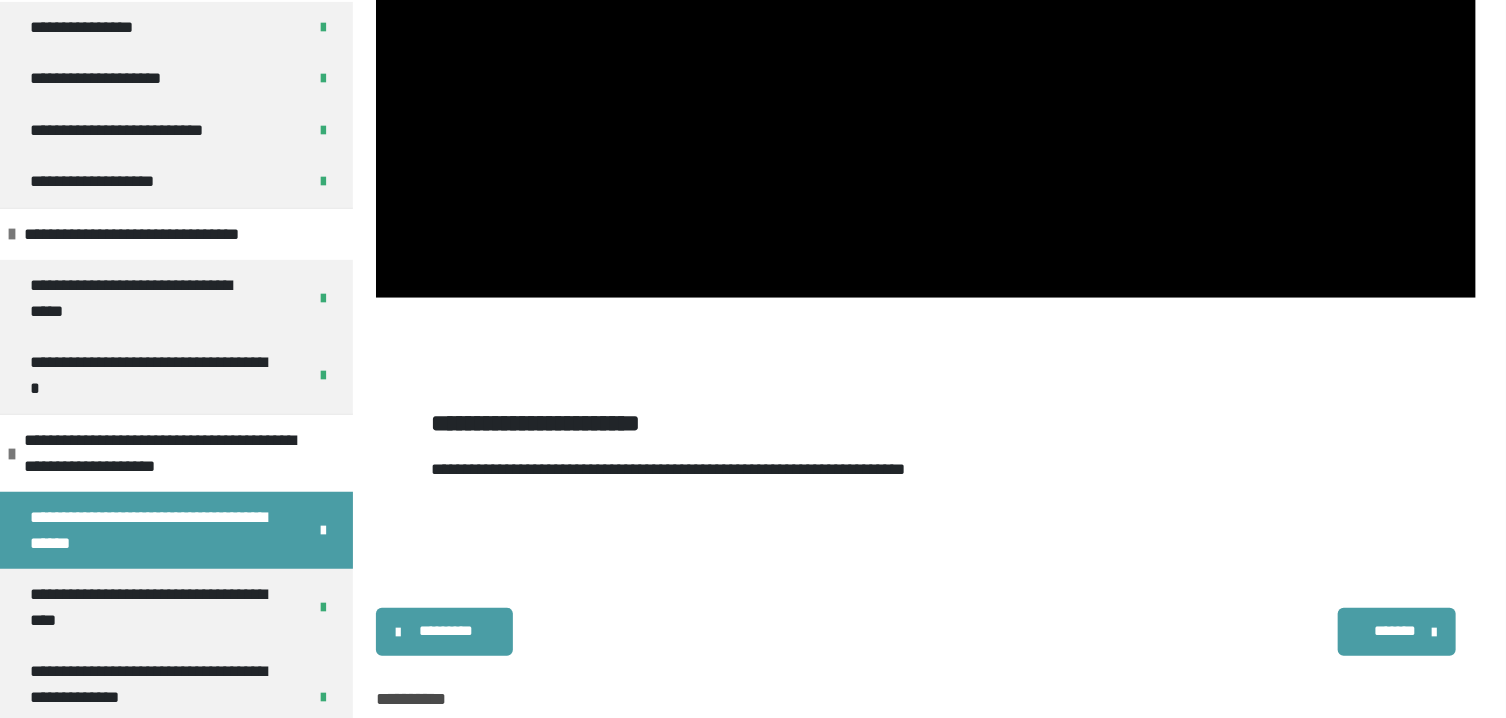 click on "*******" at bounding box center [1395, 631] 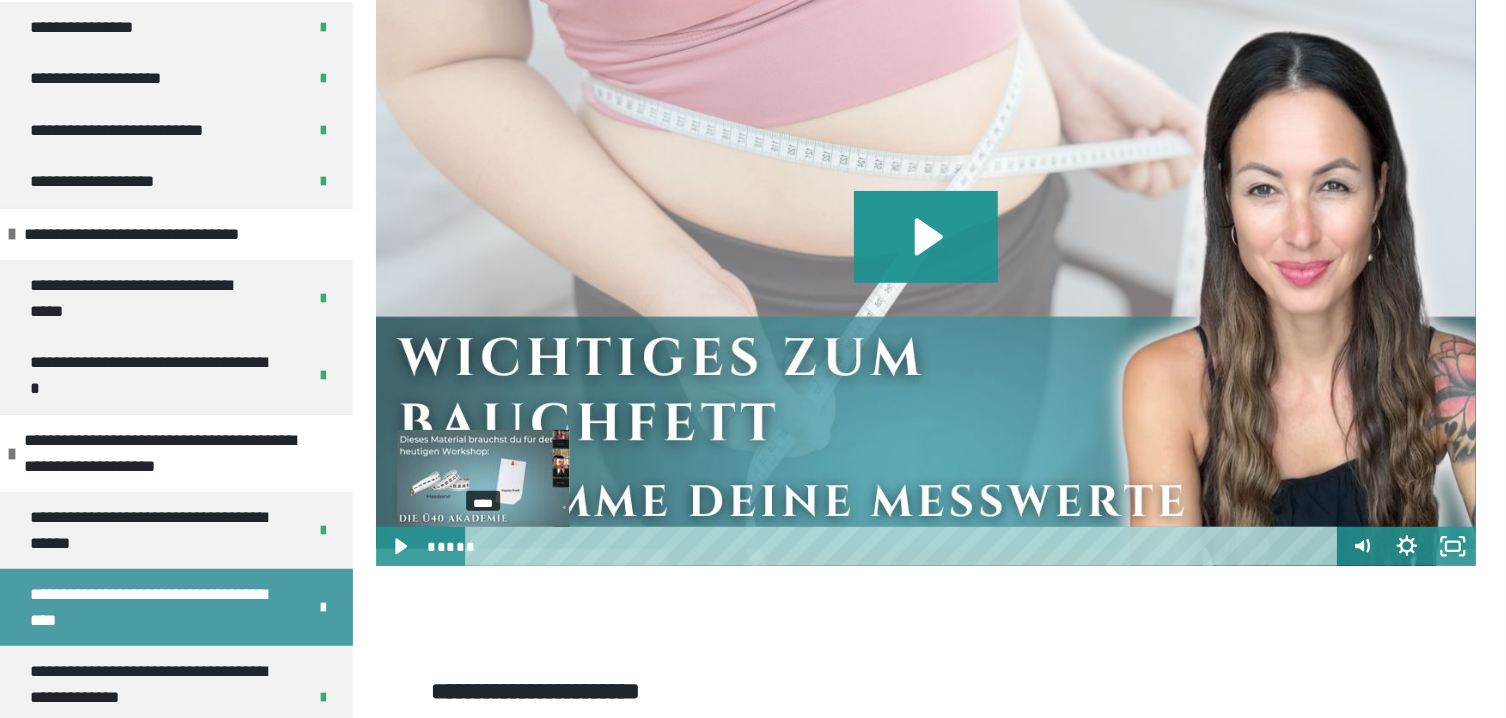 scroll, scrollTop: 426, scrollLeft: 0, axis: vertical 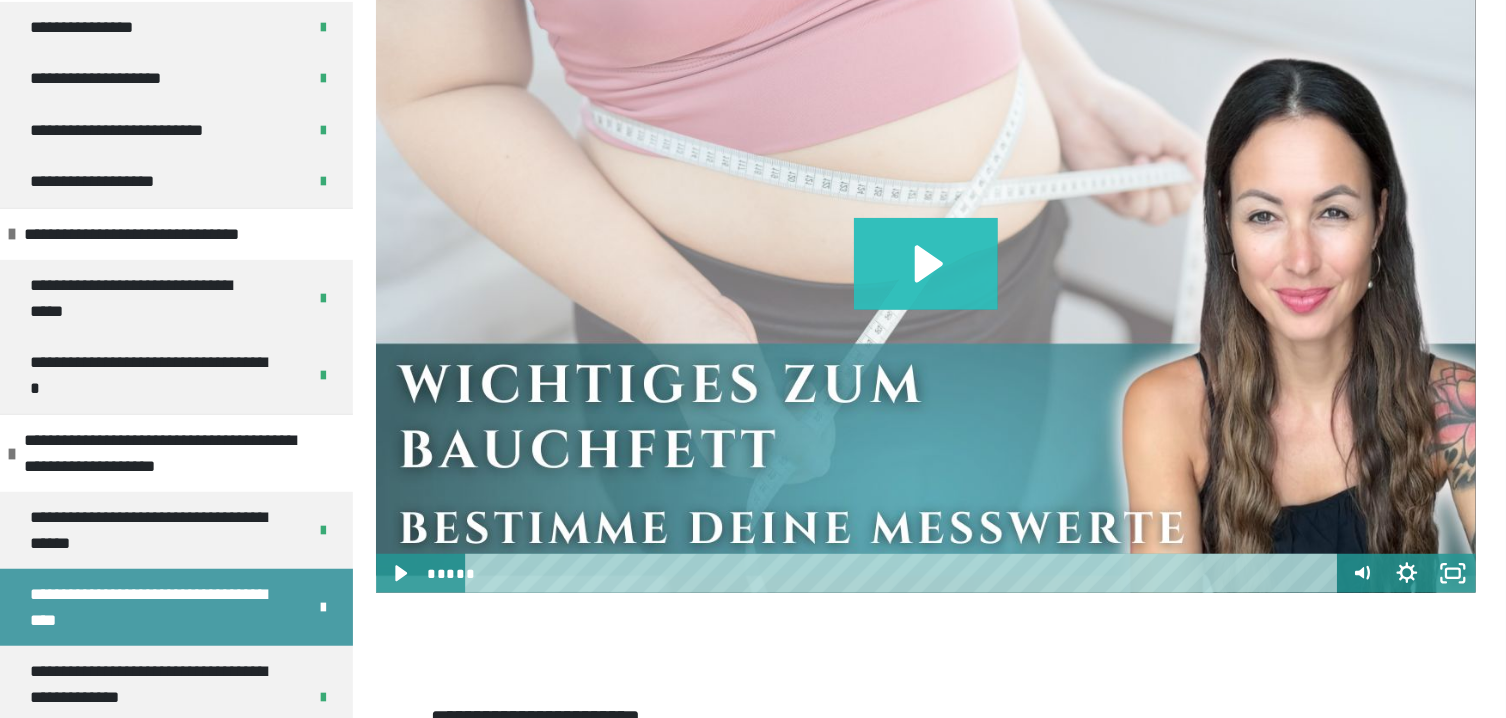 click 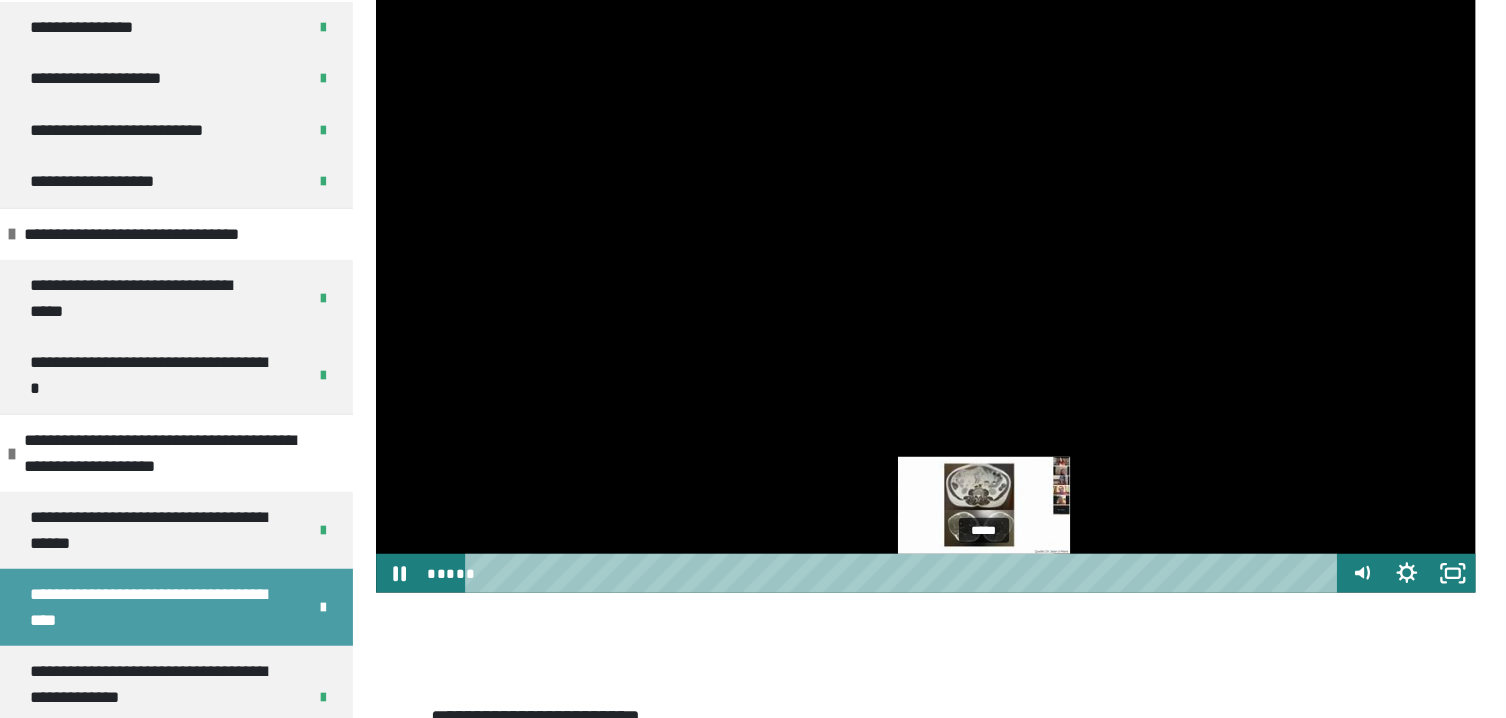 click on "*****" at bounding box center (905, 573) 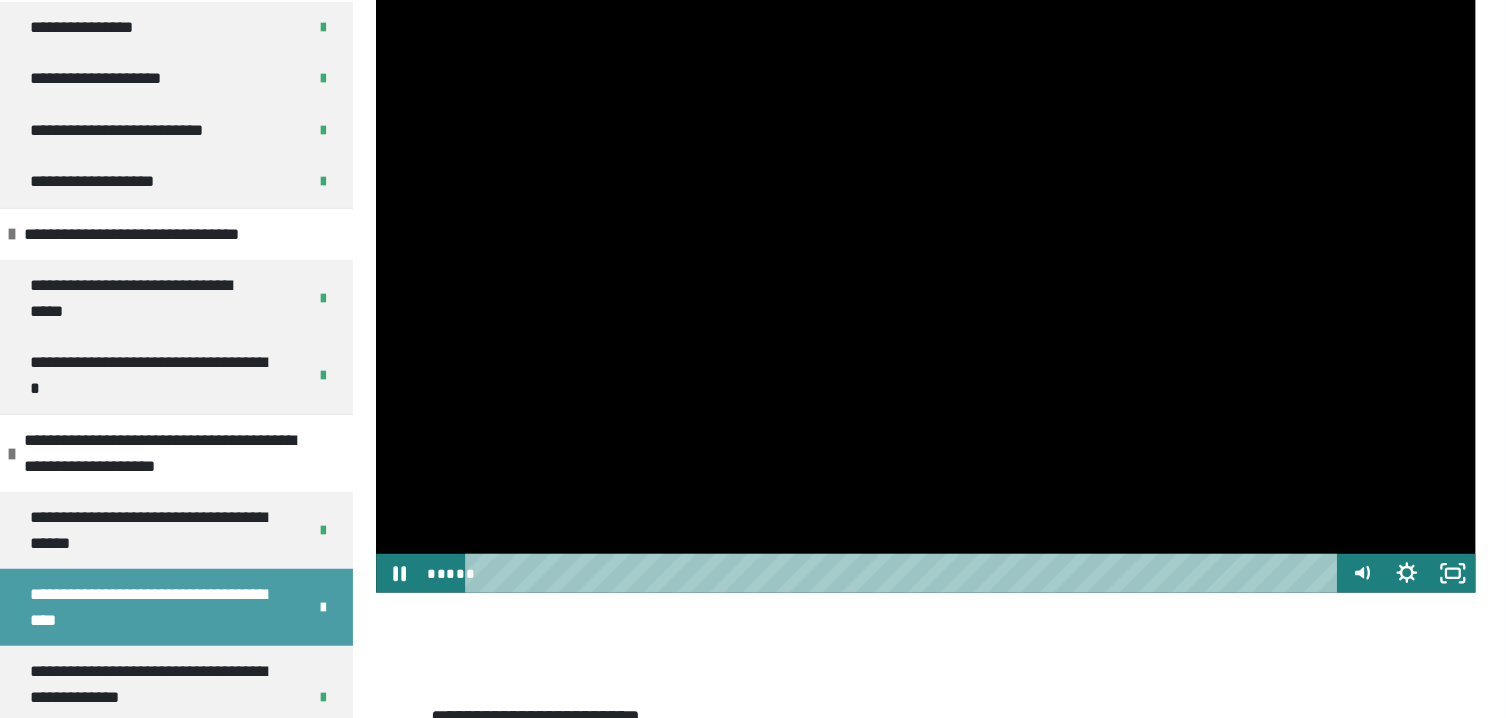 click at bounding box center [926, 283] 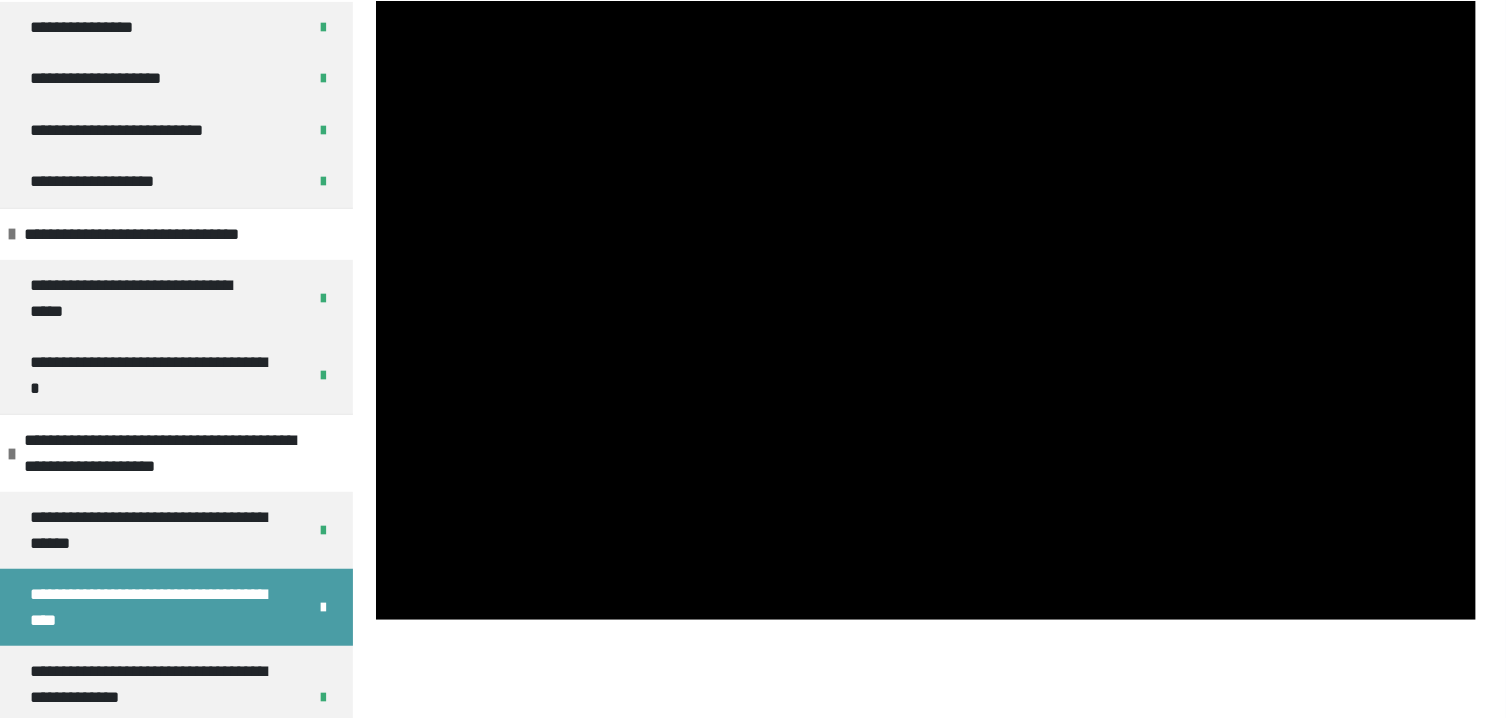 scroll, scrollTop: 372, scrollLeft: 0, axis: vertical 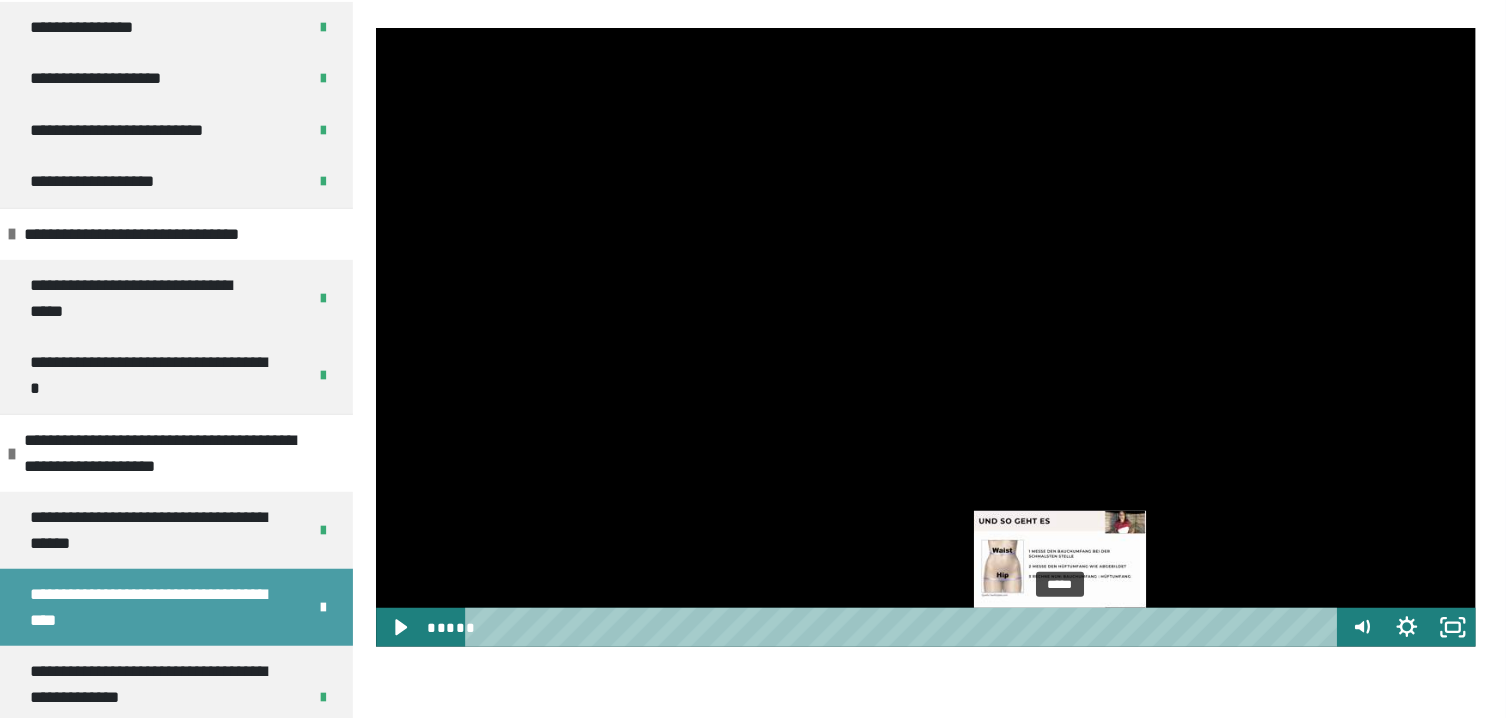 click on "*****" at bounding box center (905, 627) 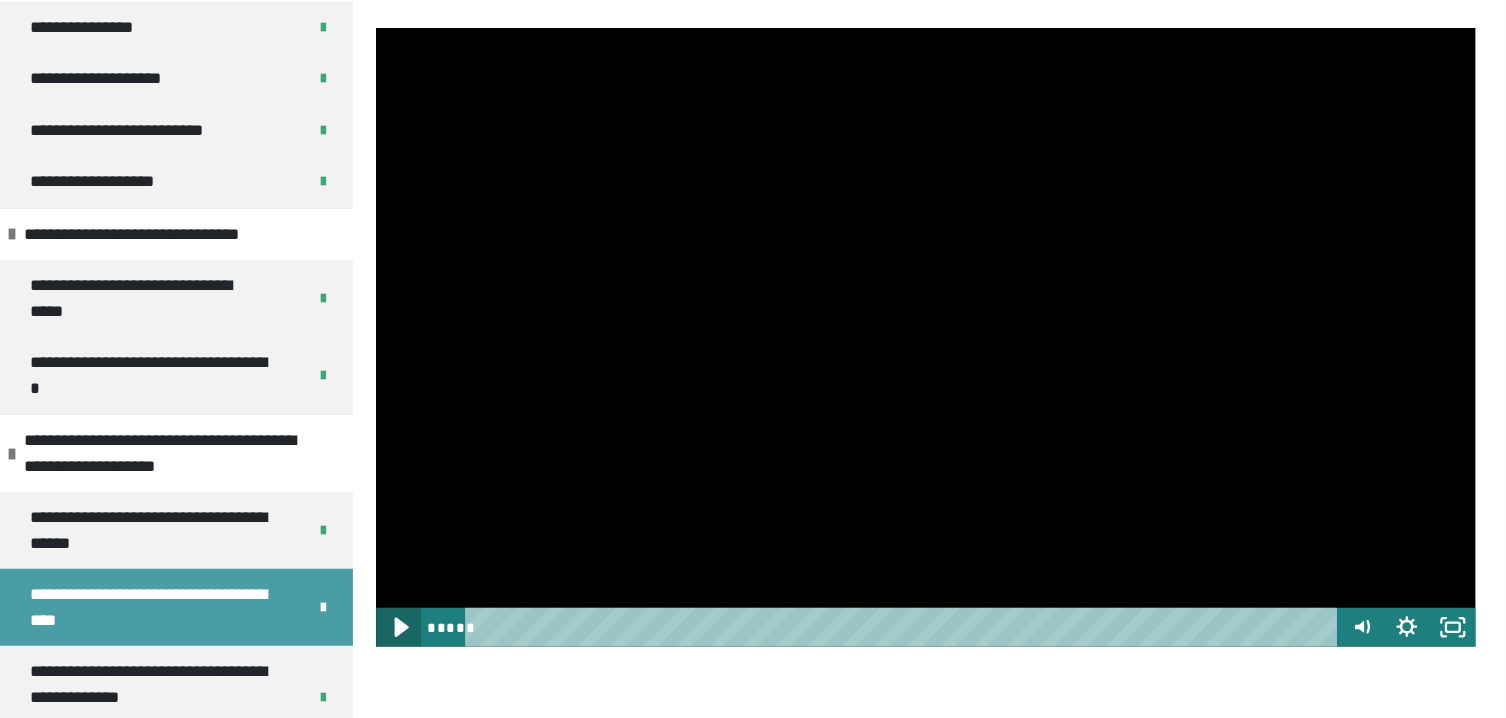 click 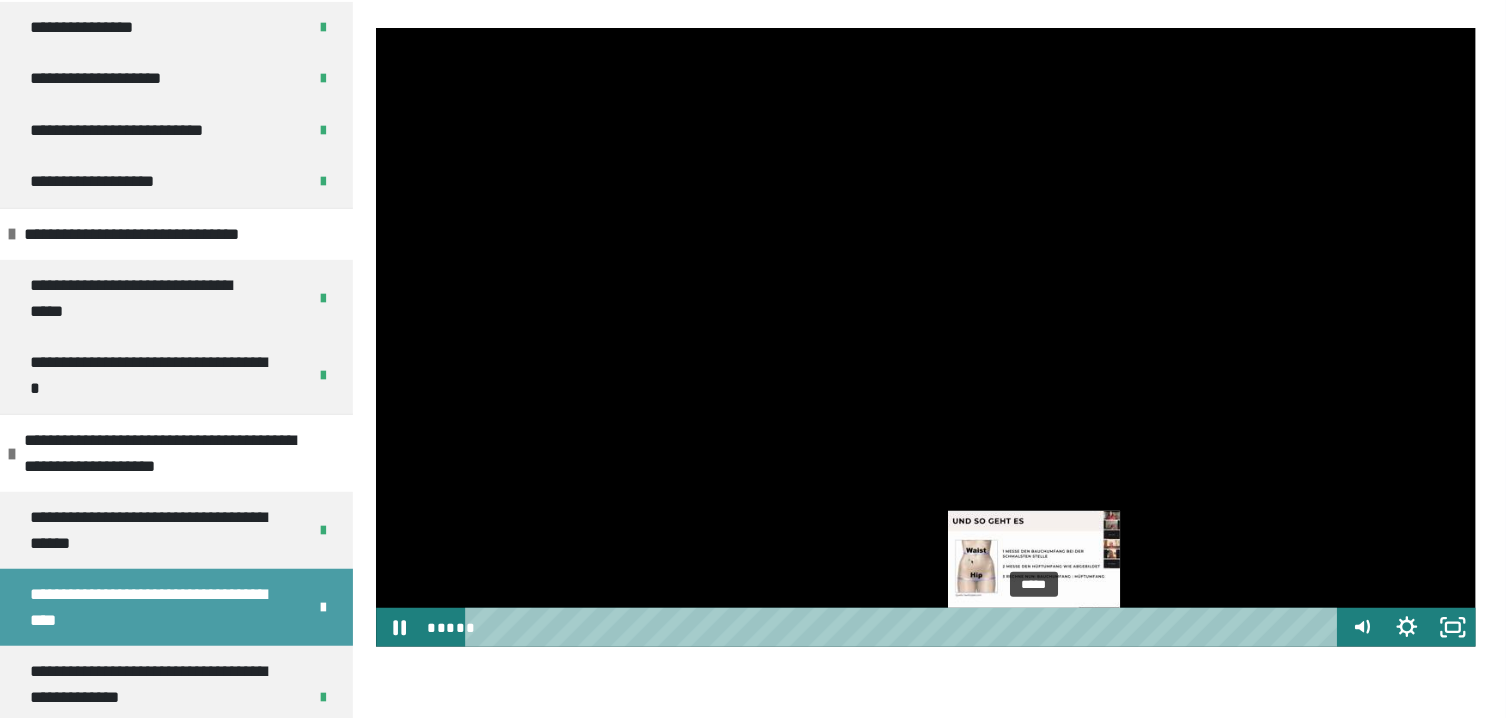 click on "*****" at bounding box center (905, 627) 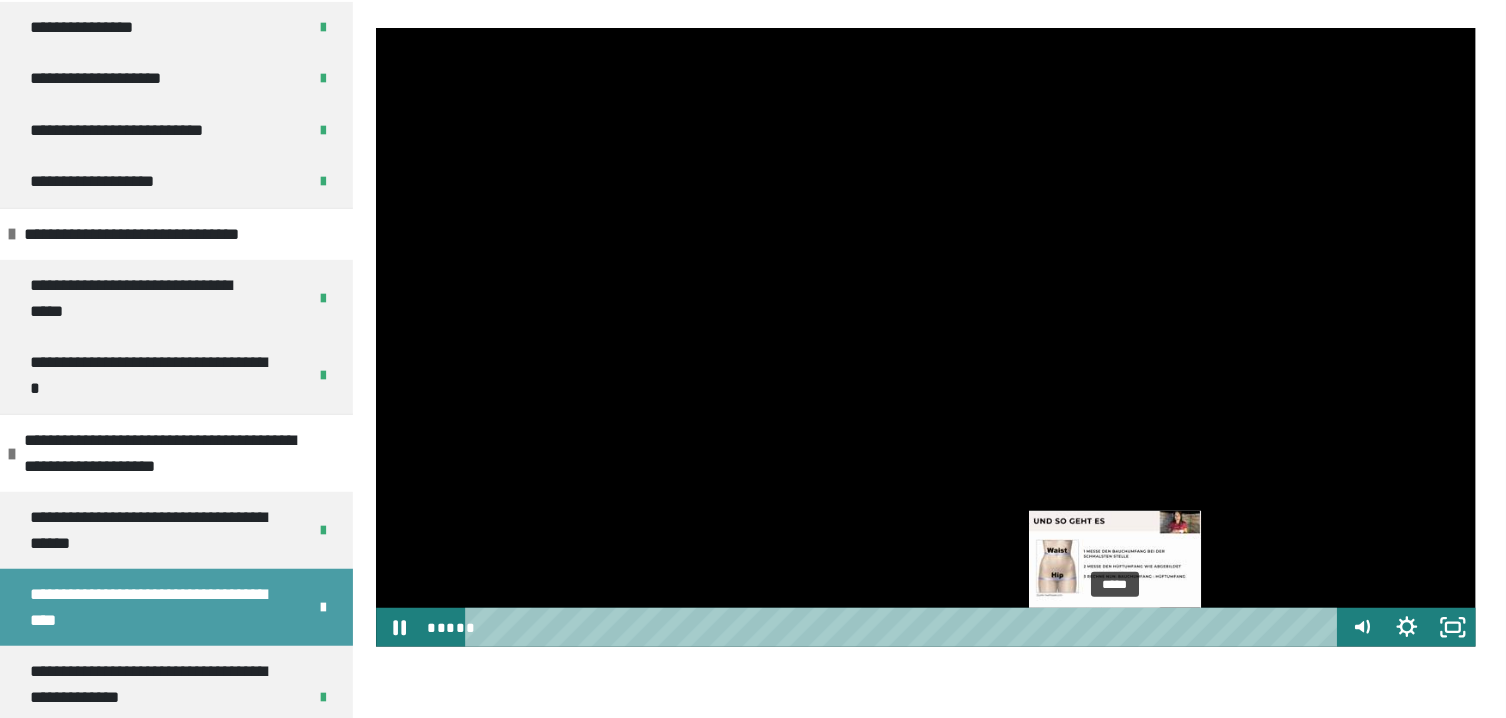 click on "*****" at bounding box center (905, 627) 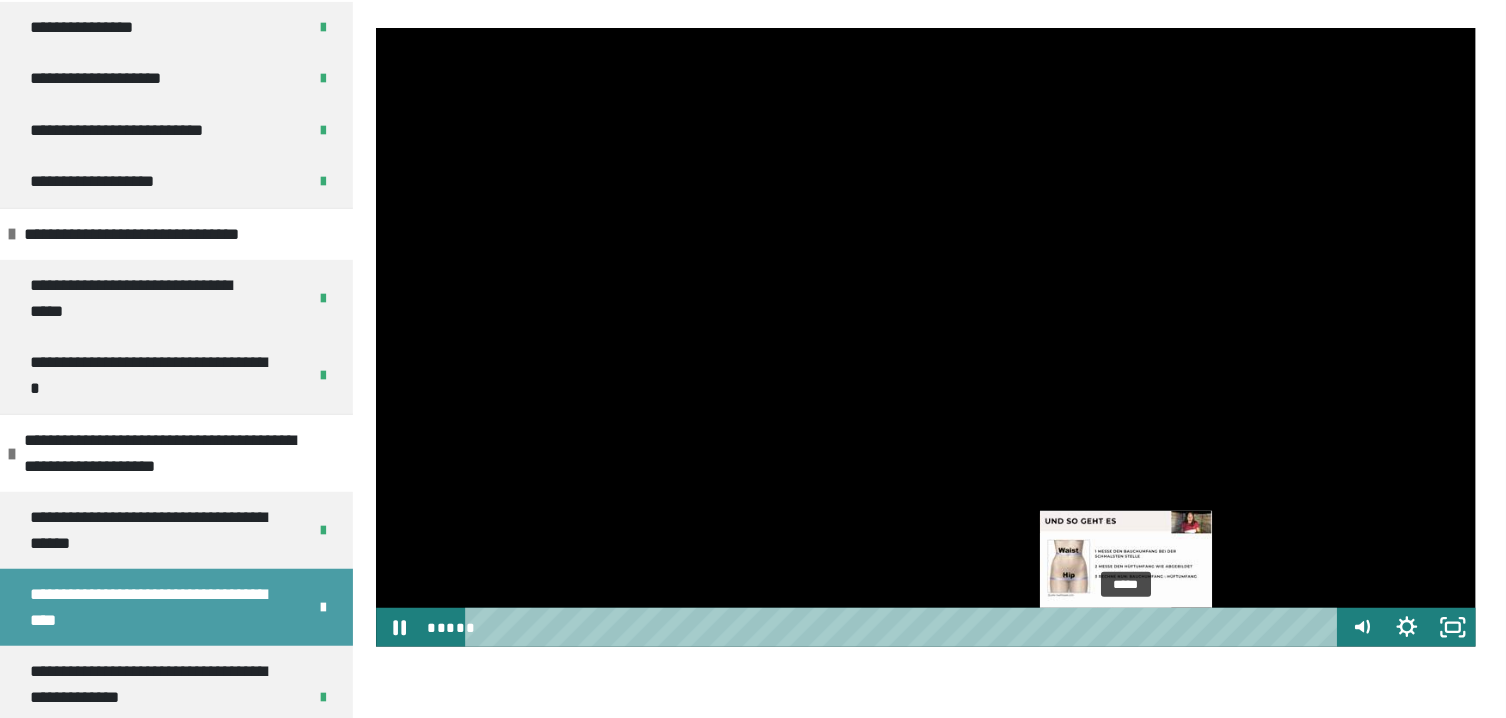 click at bounding box center [1126, 627] 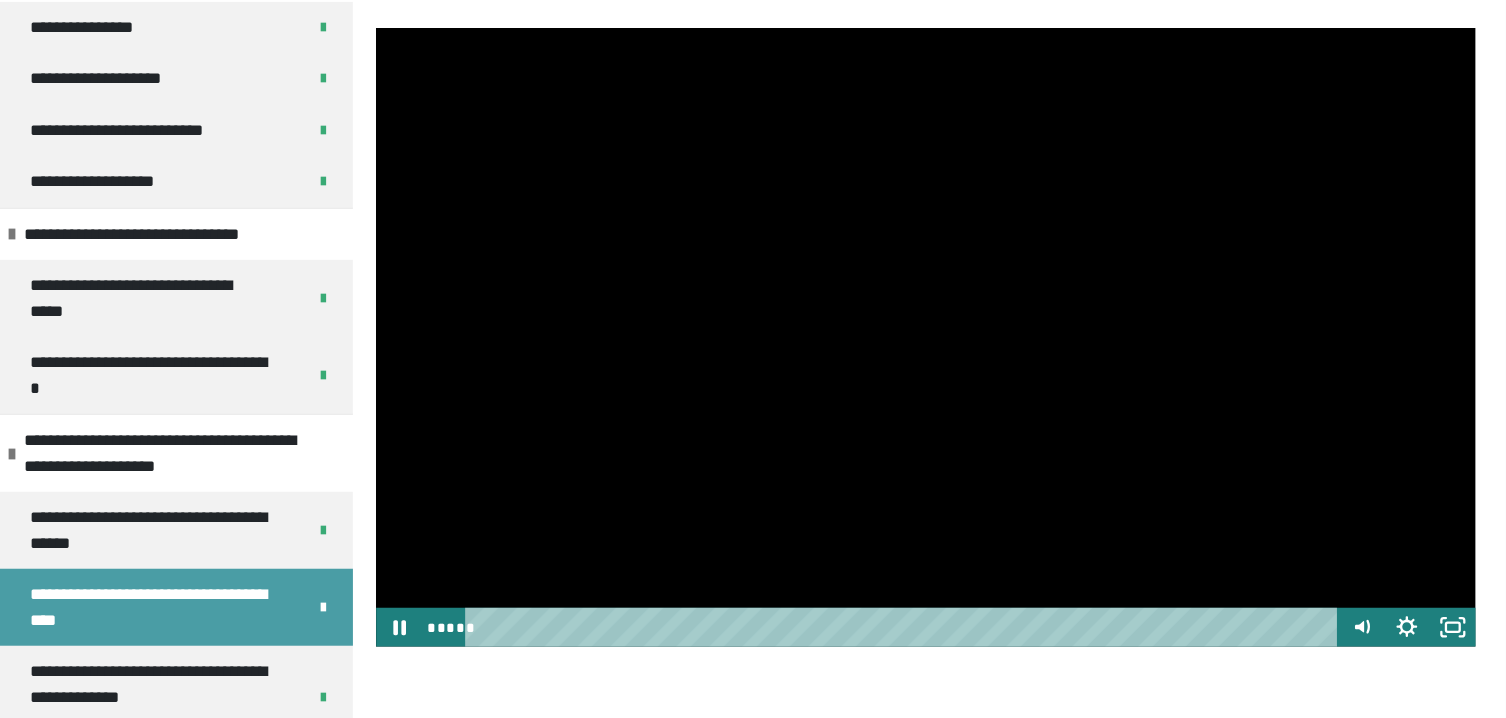 click at bounding box center [926, 337] 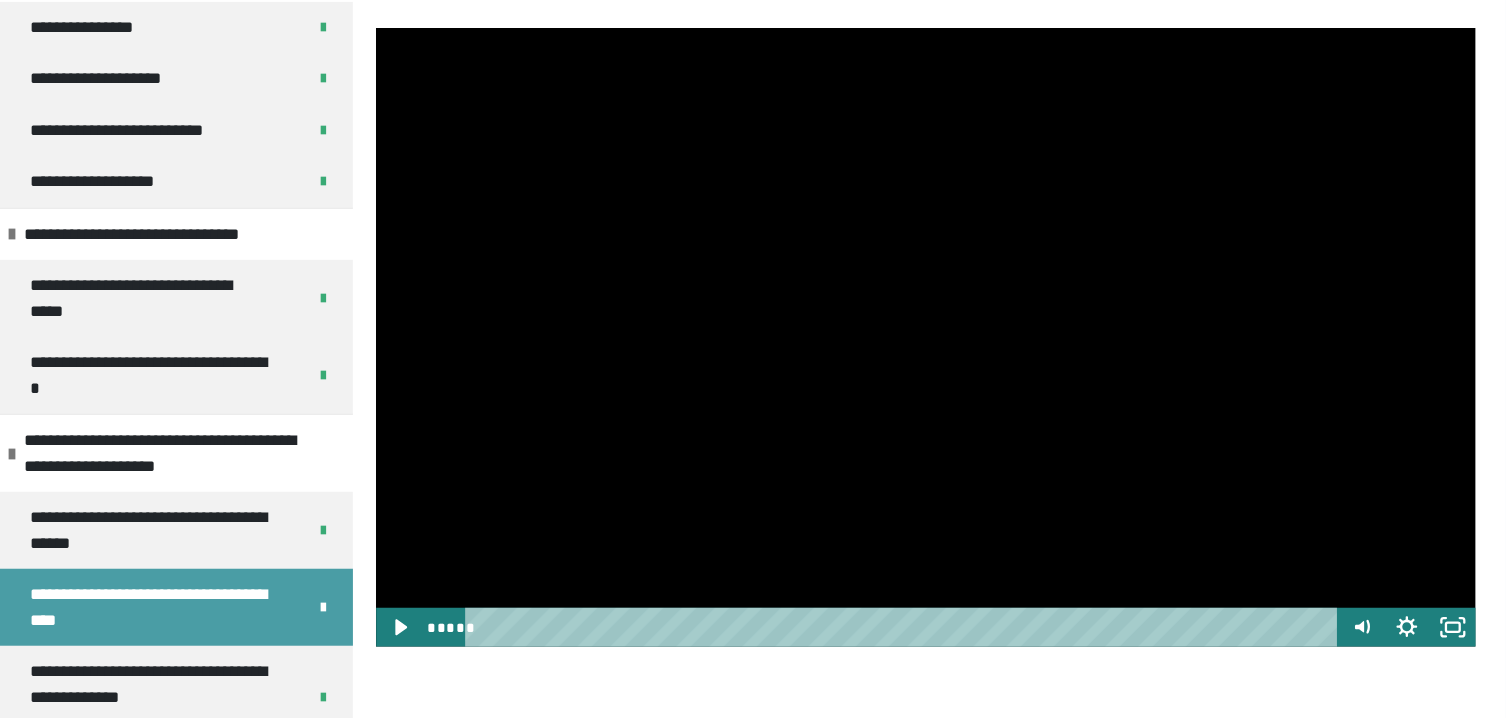 click at bounding box center (926, 337) 